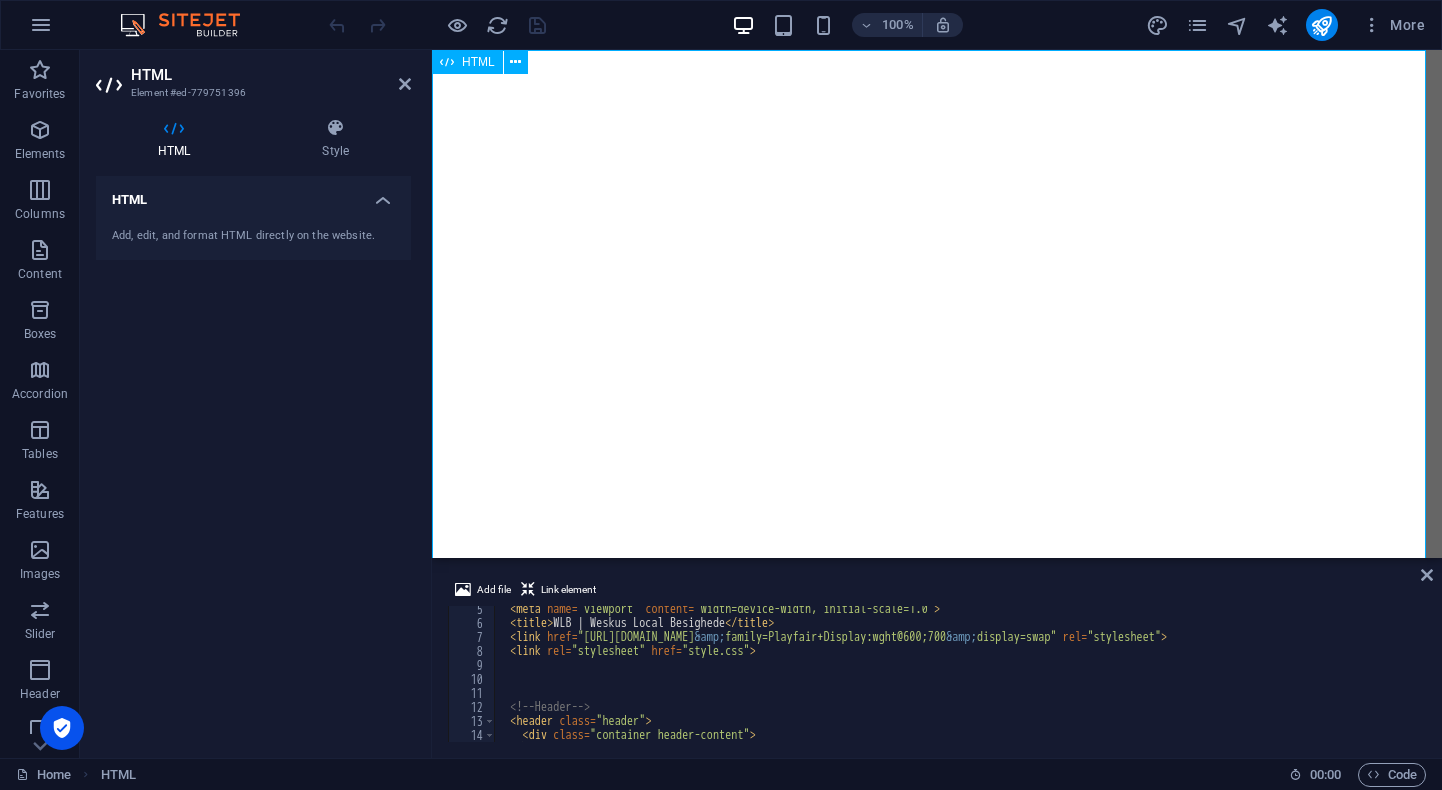 scroll, scrollTop: 0, scrollLeft: 0, axis: both 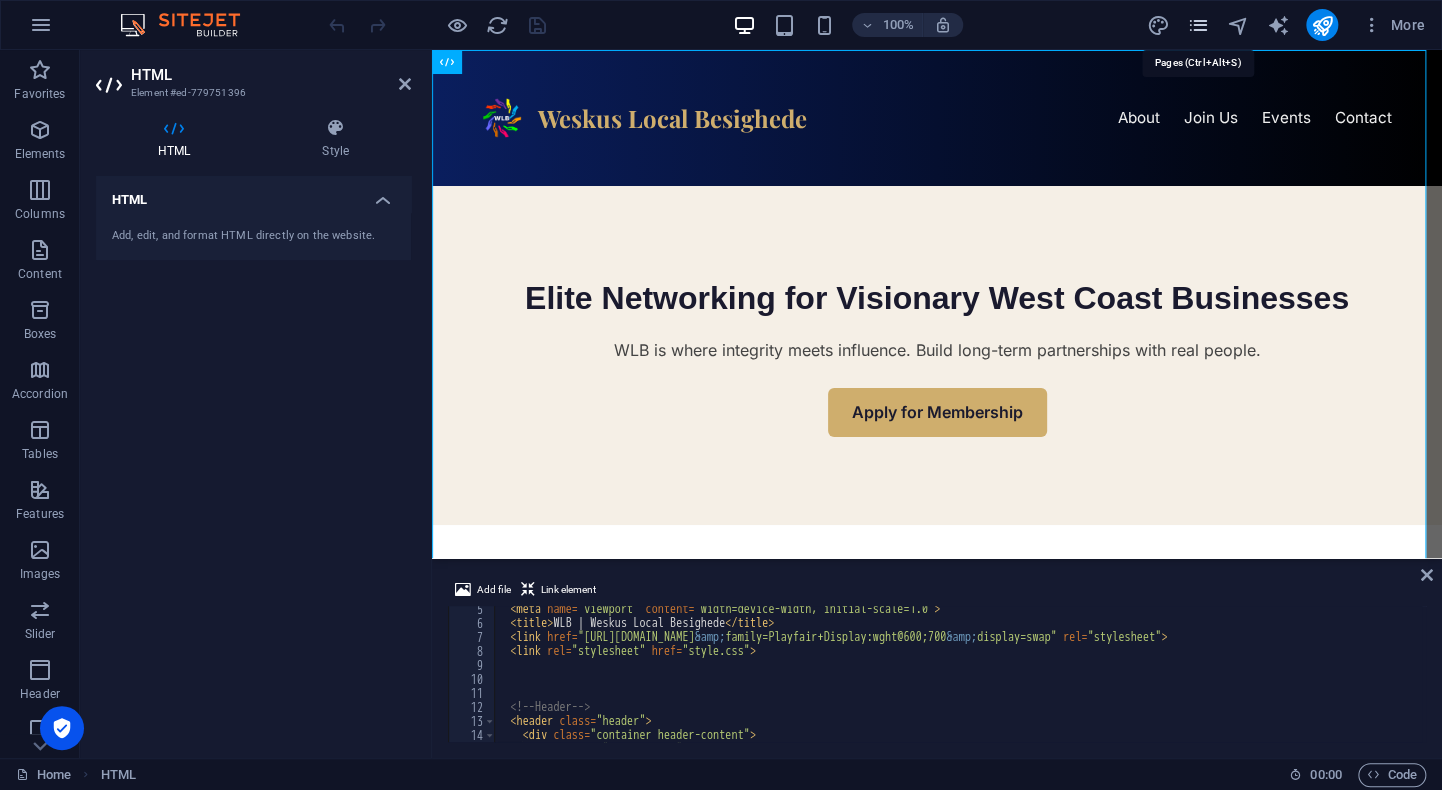 click at bounding box center [1197, 25] 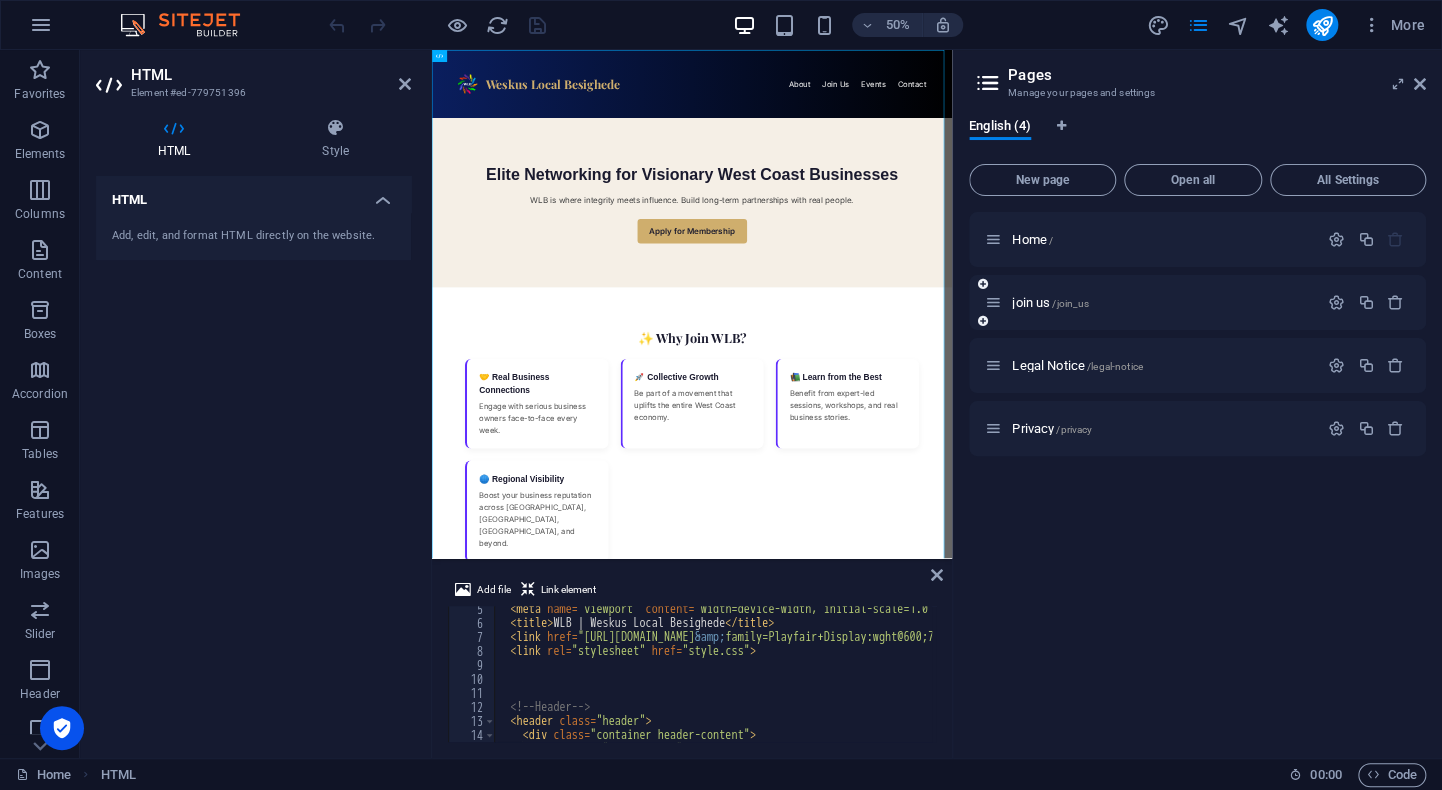 click on "join us /join_us" at bounding box center (1151, 302) 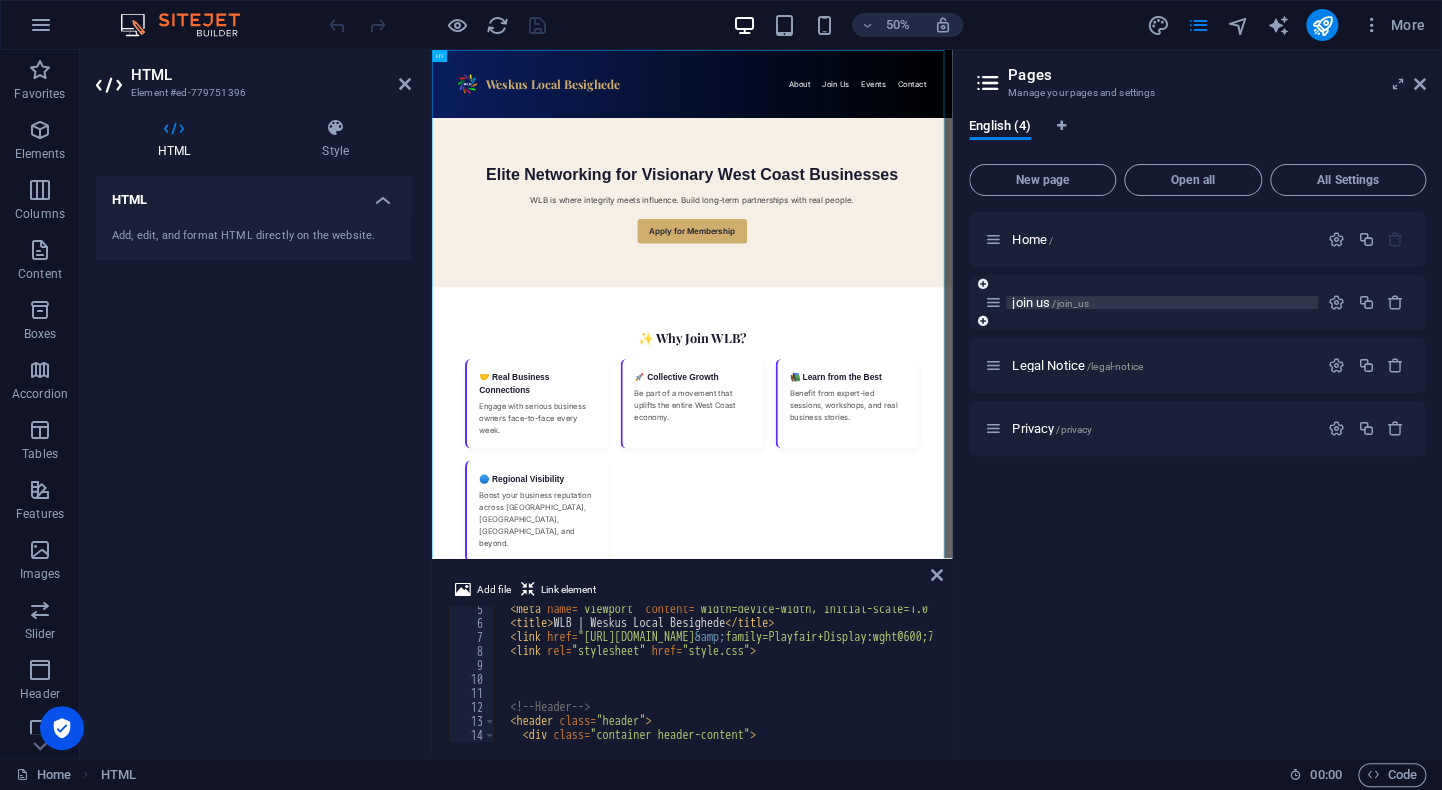 click on "join us /join_us" at bounding box center [1162, 302] 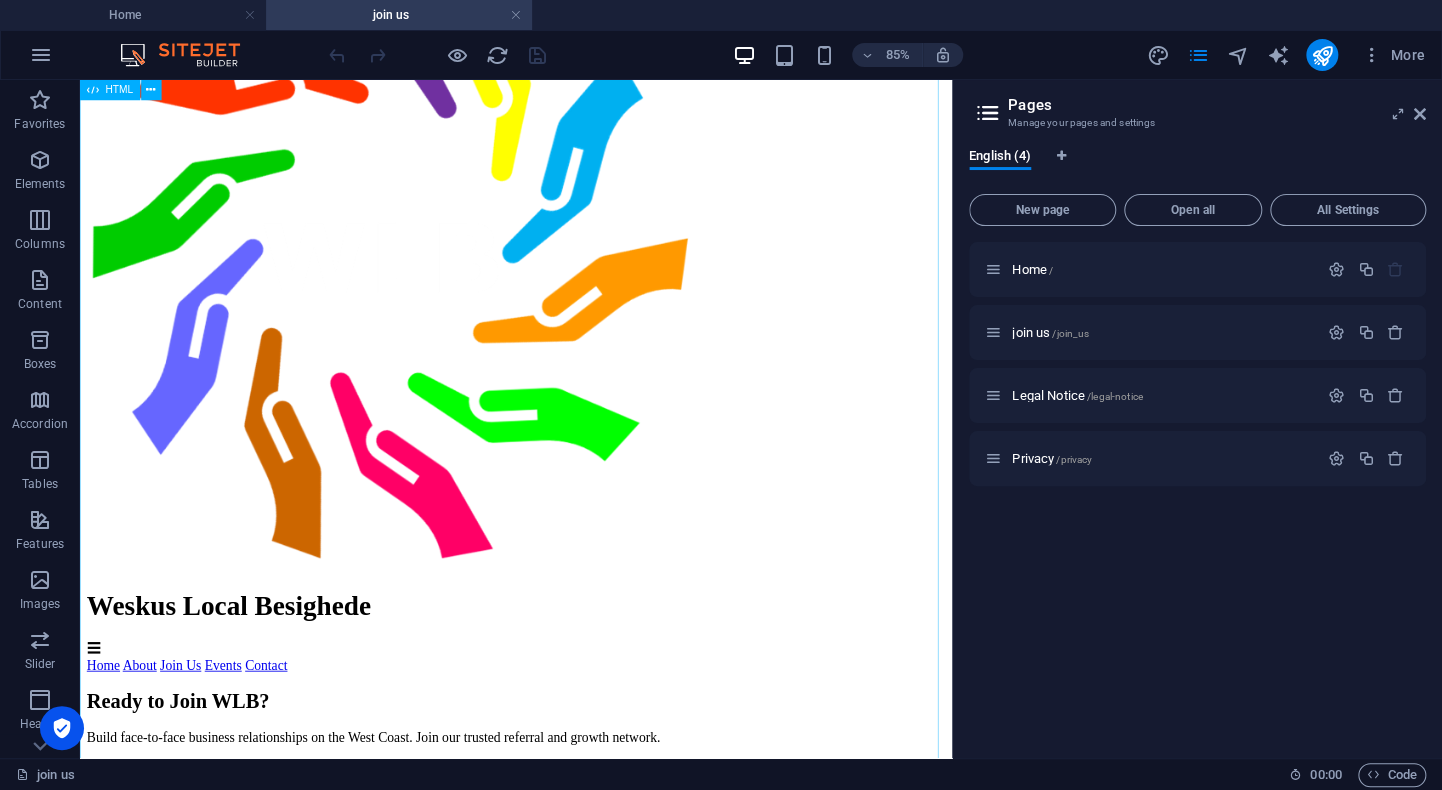 scroll, scrollTop: 200, scrollLeft: 0, axis: vertical 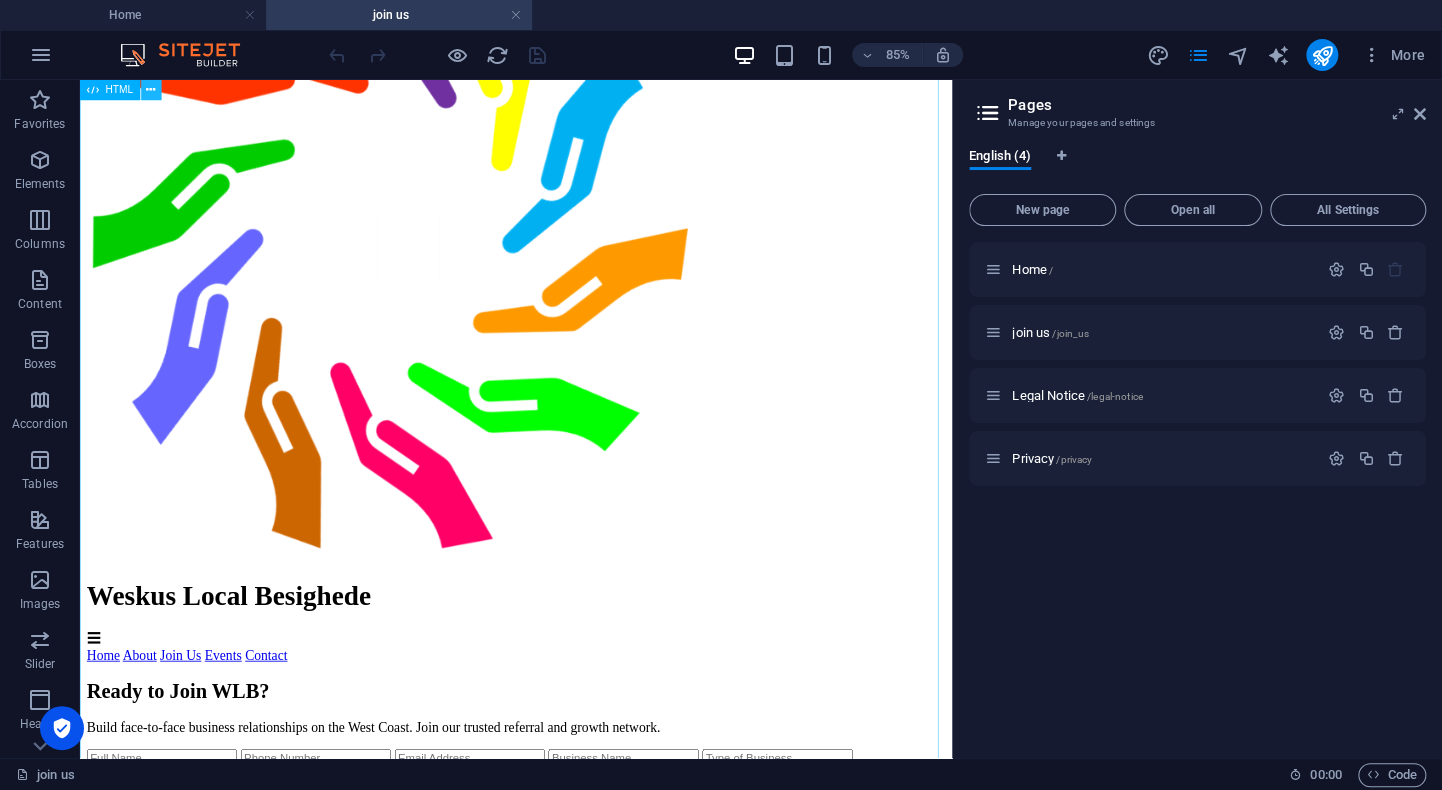 click at bounding box center [151, 90] 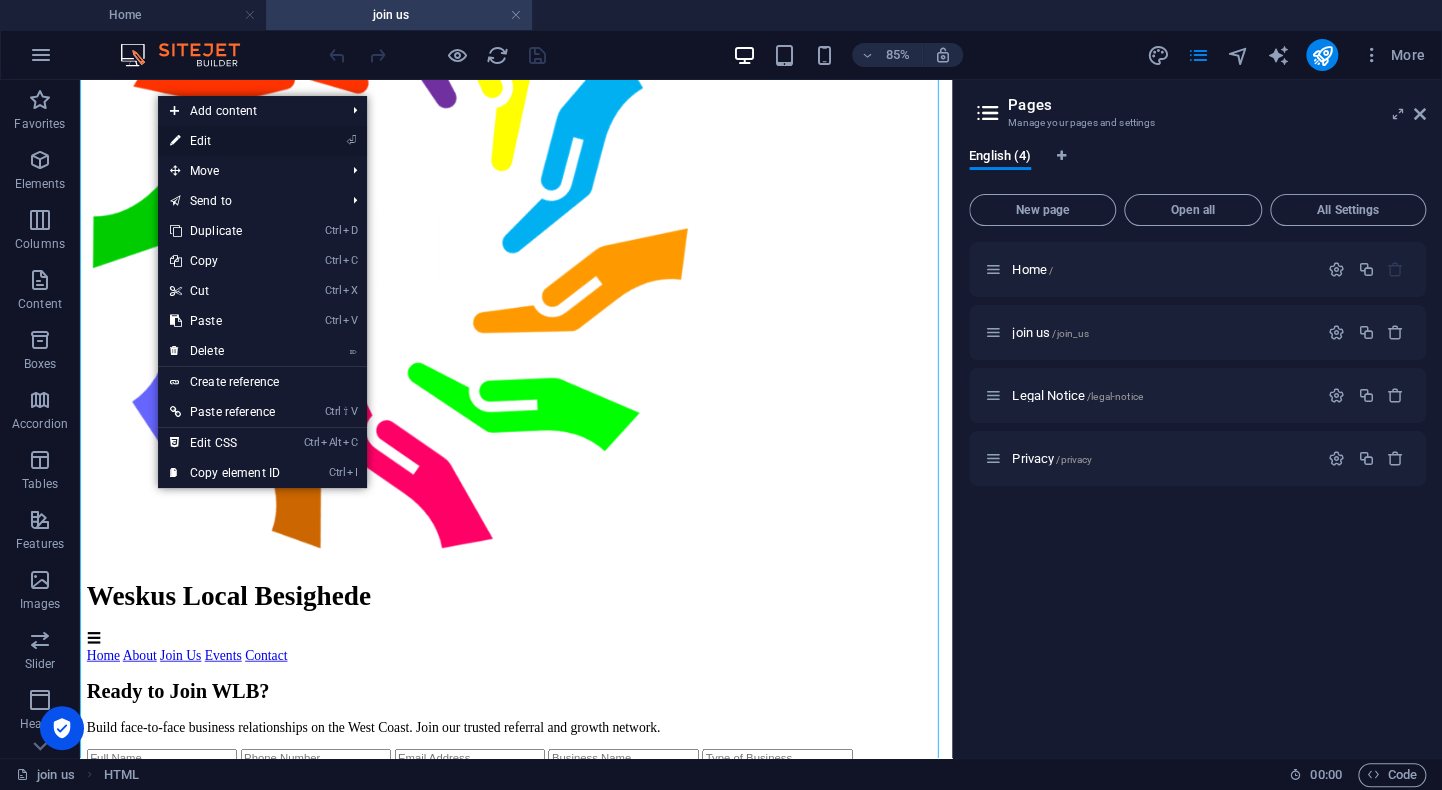 click on "⏎  Edit" at bounding box center (225, 141) 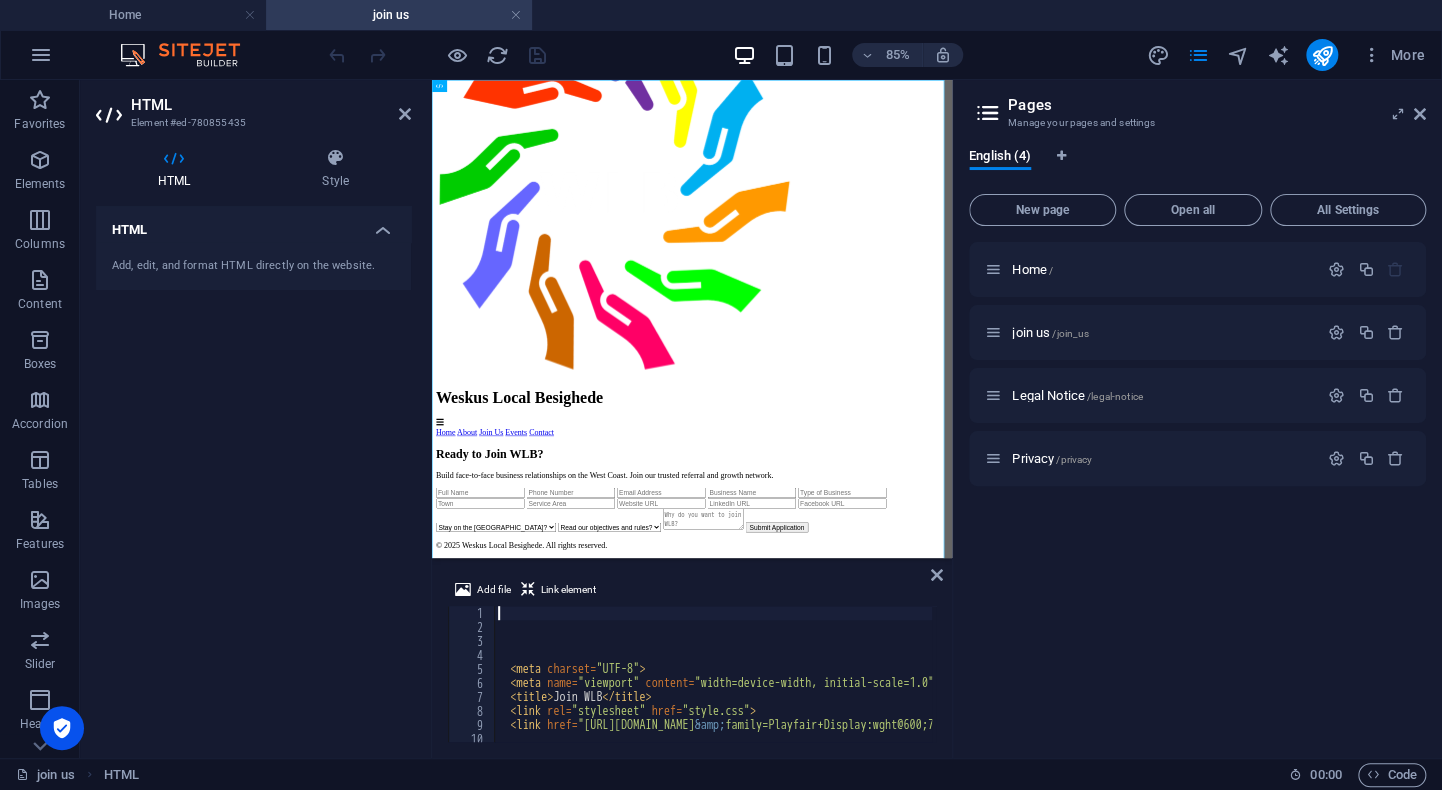 scroll, scrollTop: 0, scrollLeft: 0, axis: both 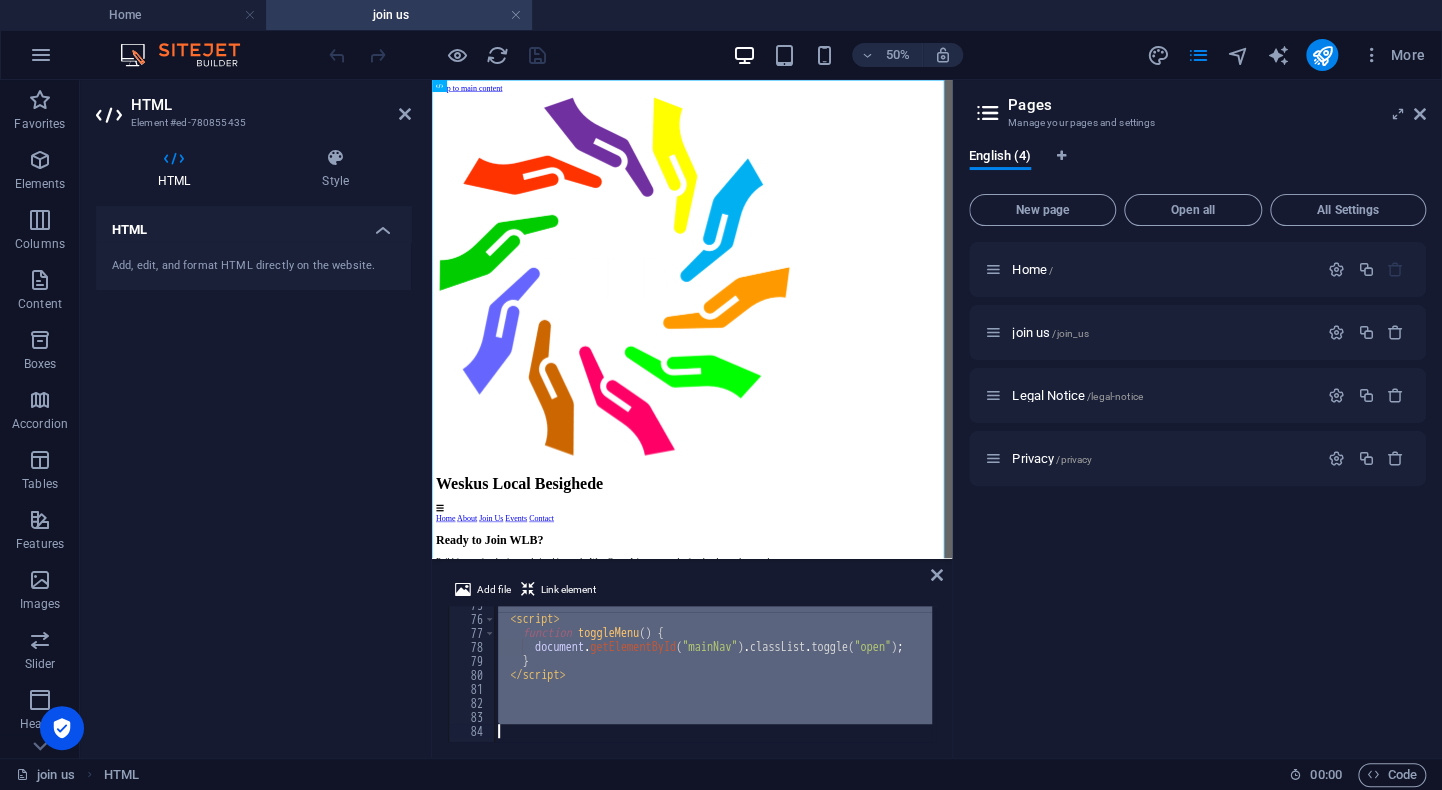 drag, startPoint x: 508, startPoint y: 612, endPoint x: 523, endPoint y: 793, distance: 181.62048 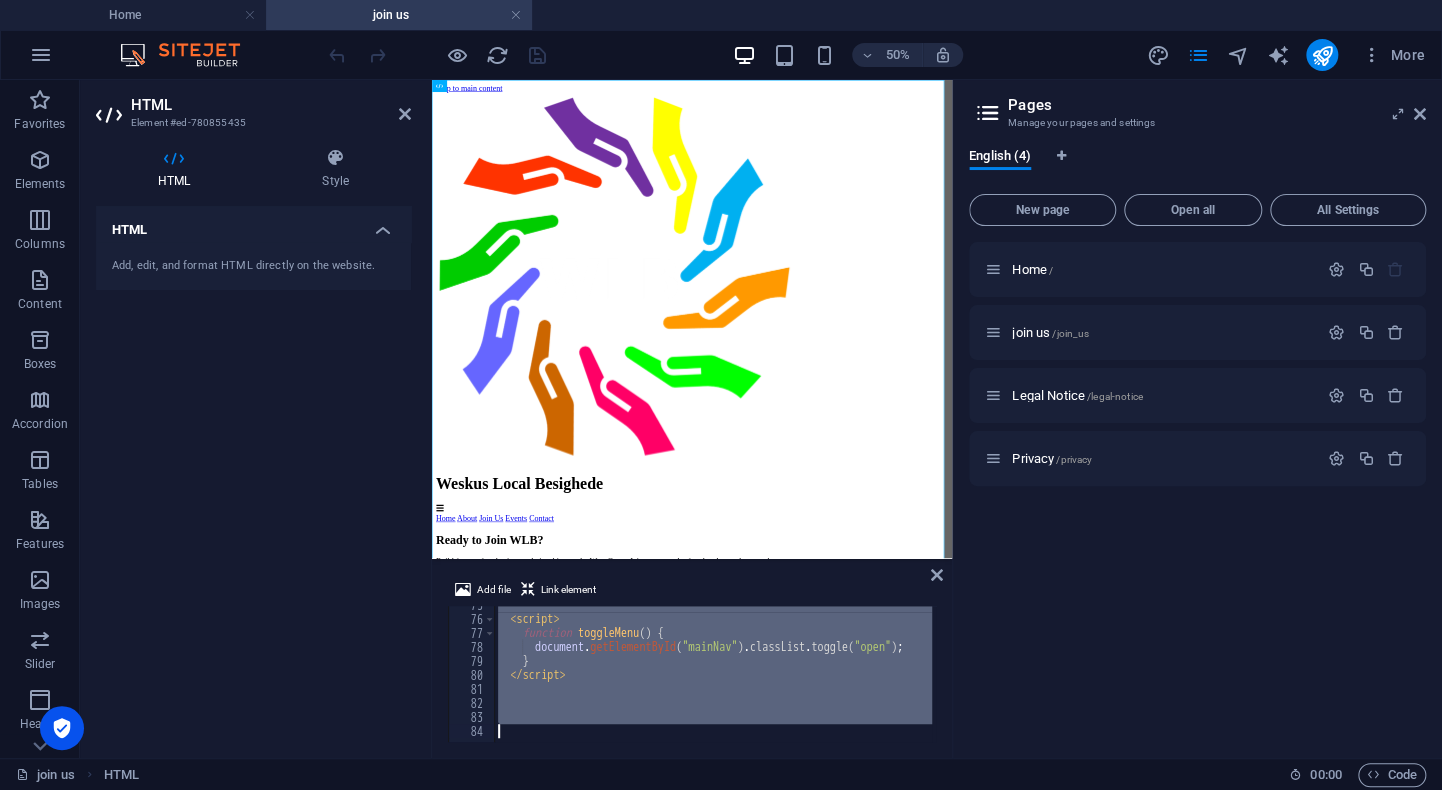 type 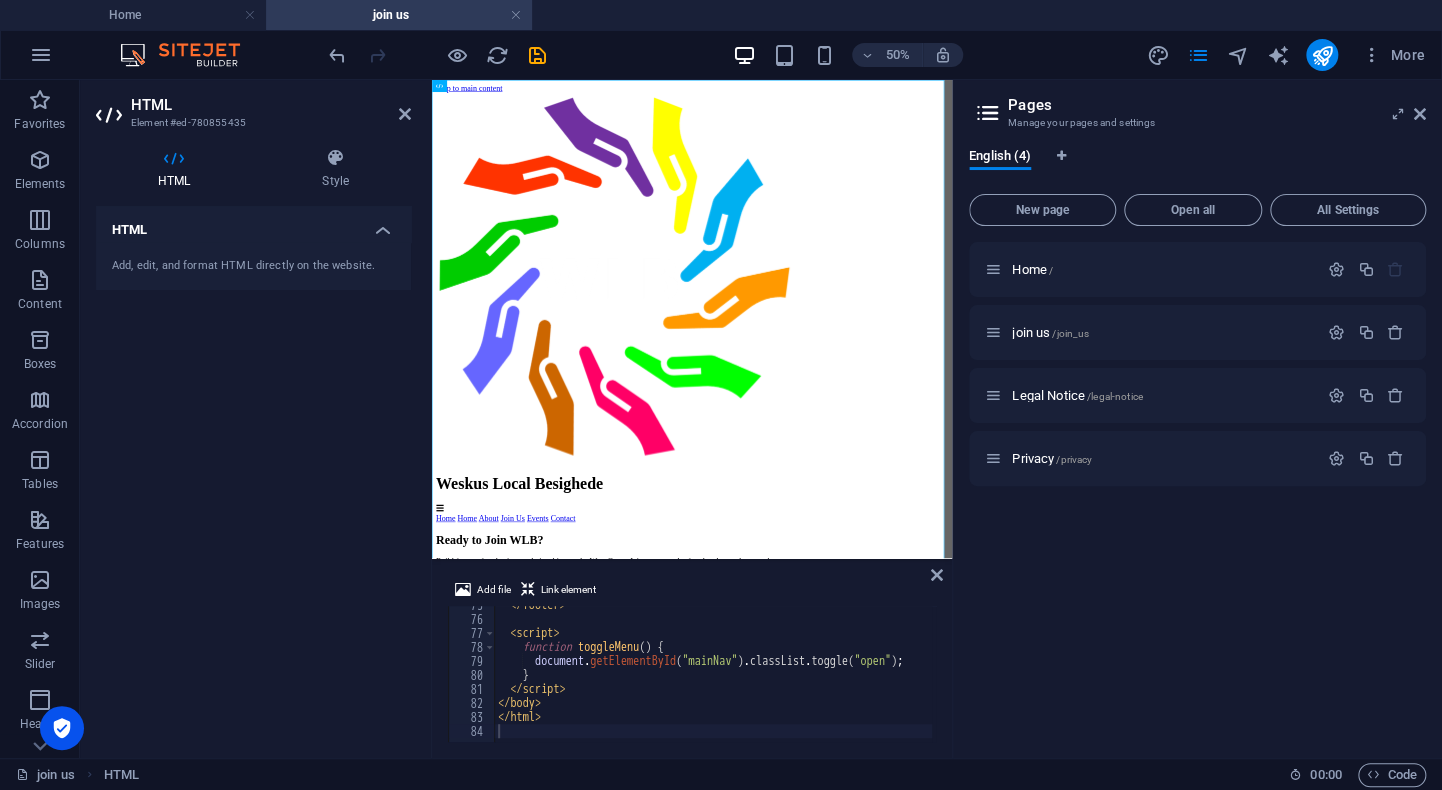 click on "50% More" at bounding box center [879, 55] 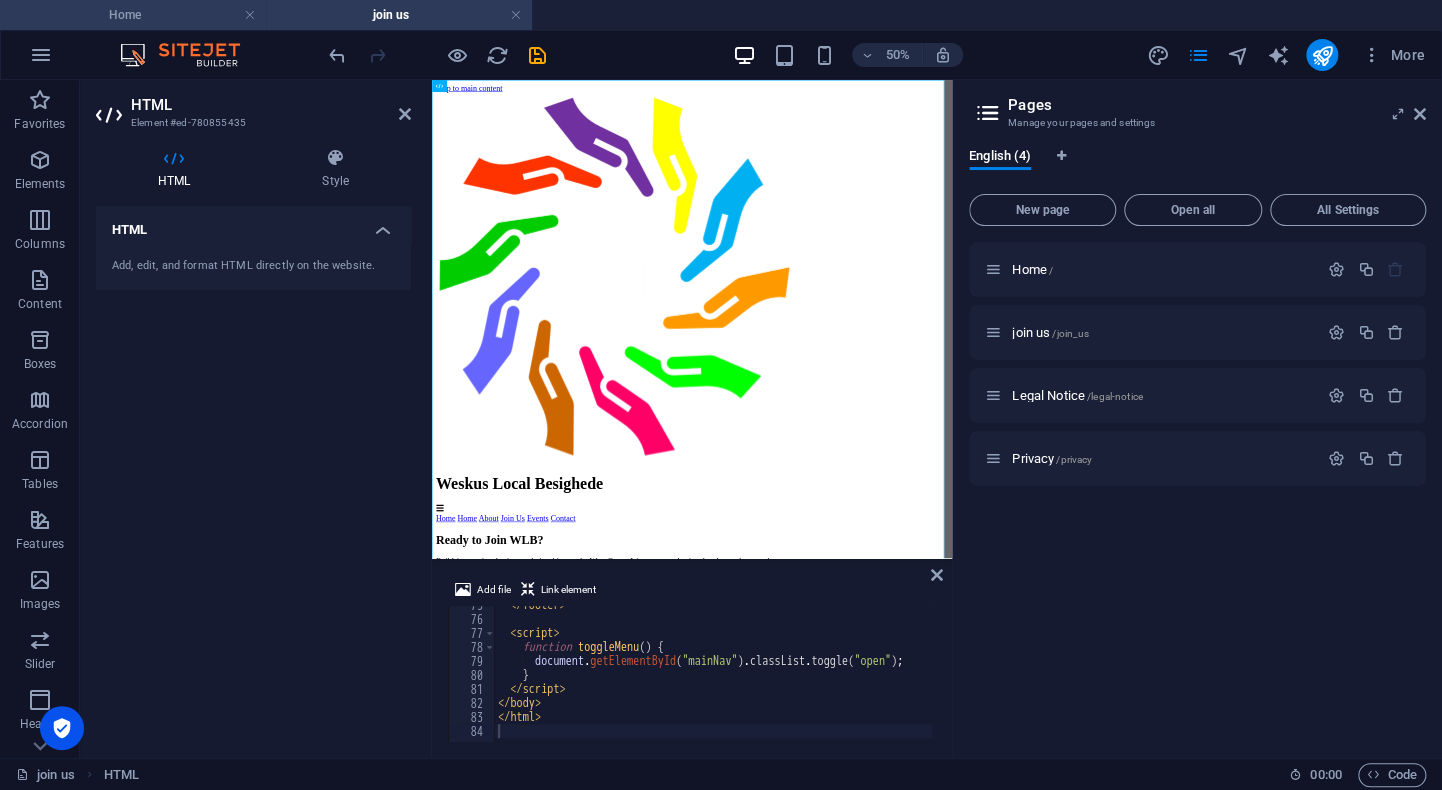 click on "Home" at bounding box center [133, 15] 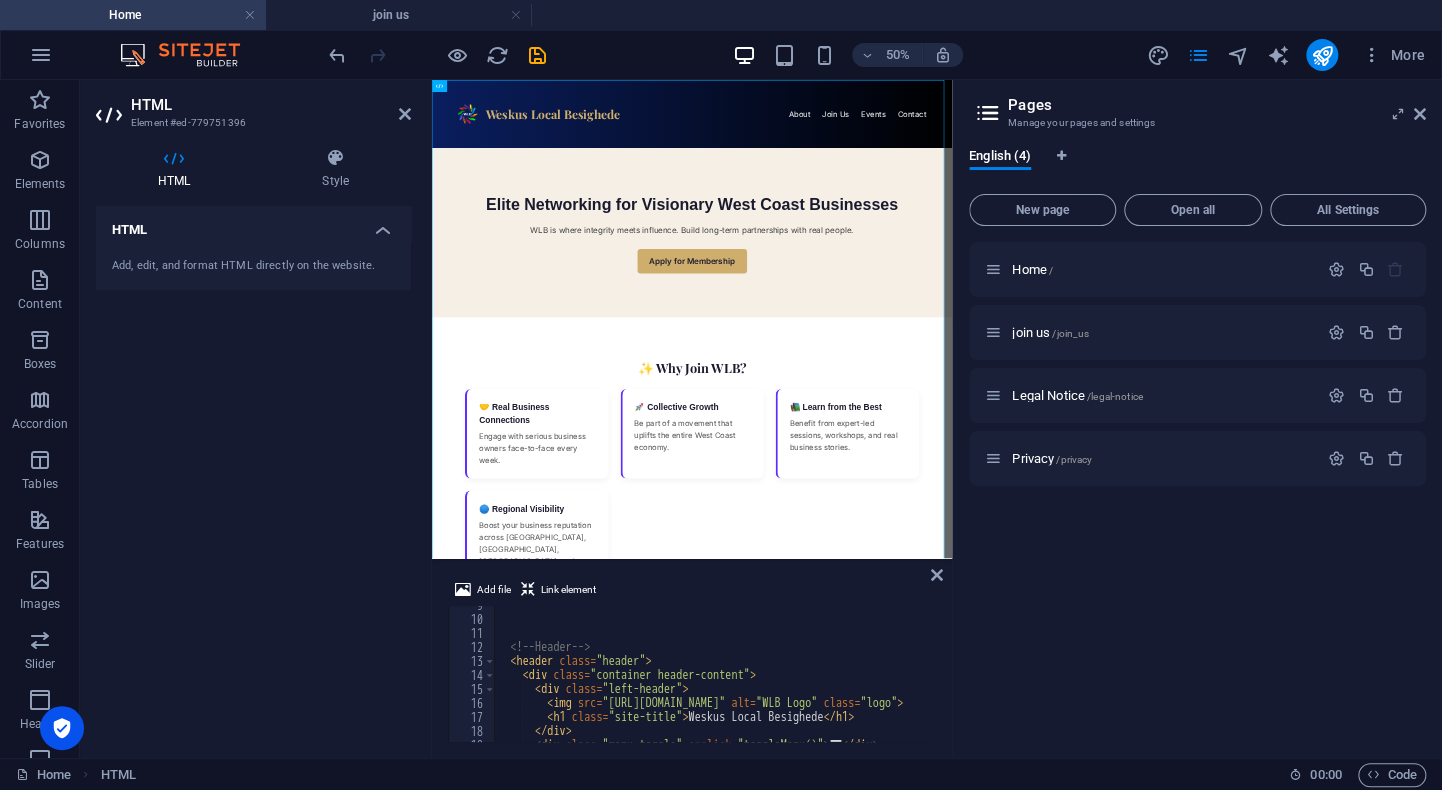 scroll, scrollTop: 0, scrollLeft: 0, axis: both 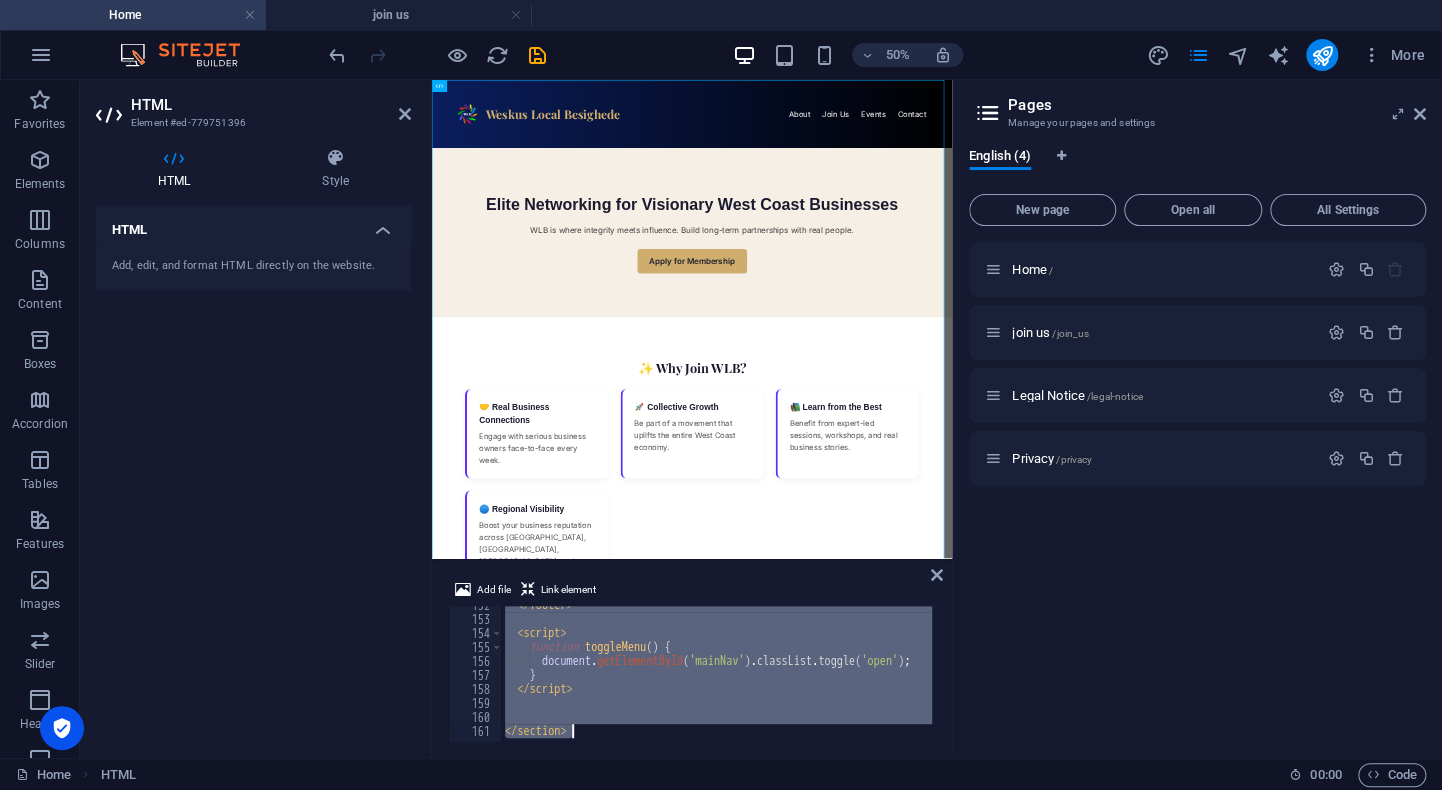 drag, startPoint x: 513, startPoint y: 614, endPoint x: 549, endPoint y: 793, distance: 182.58423 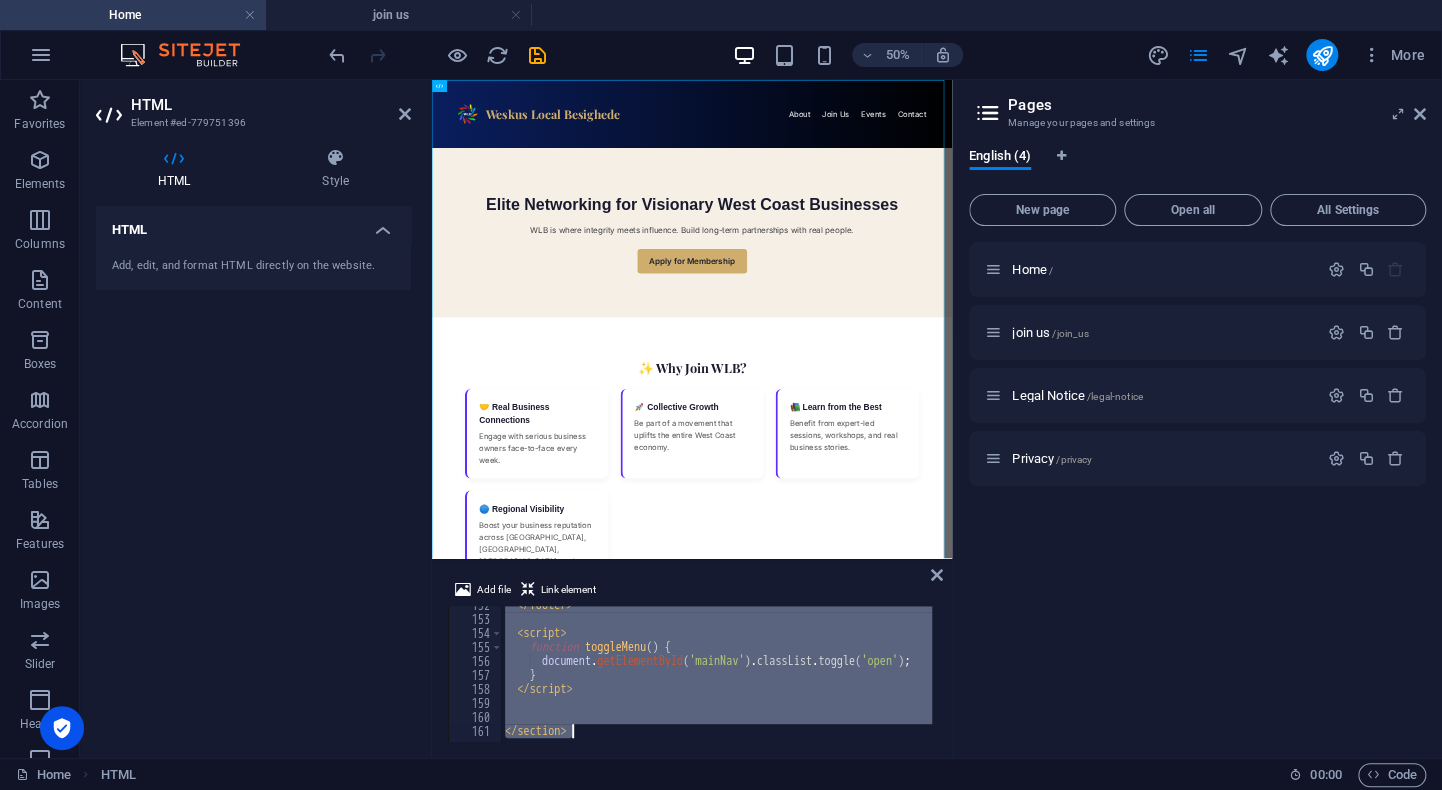 paste 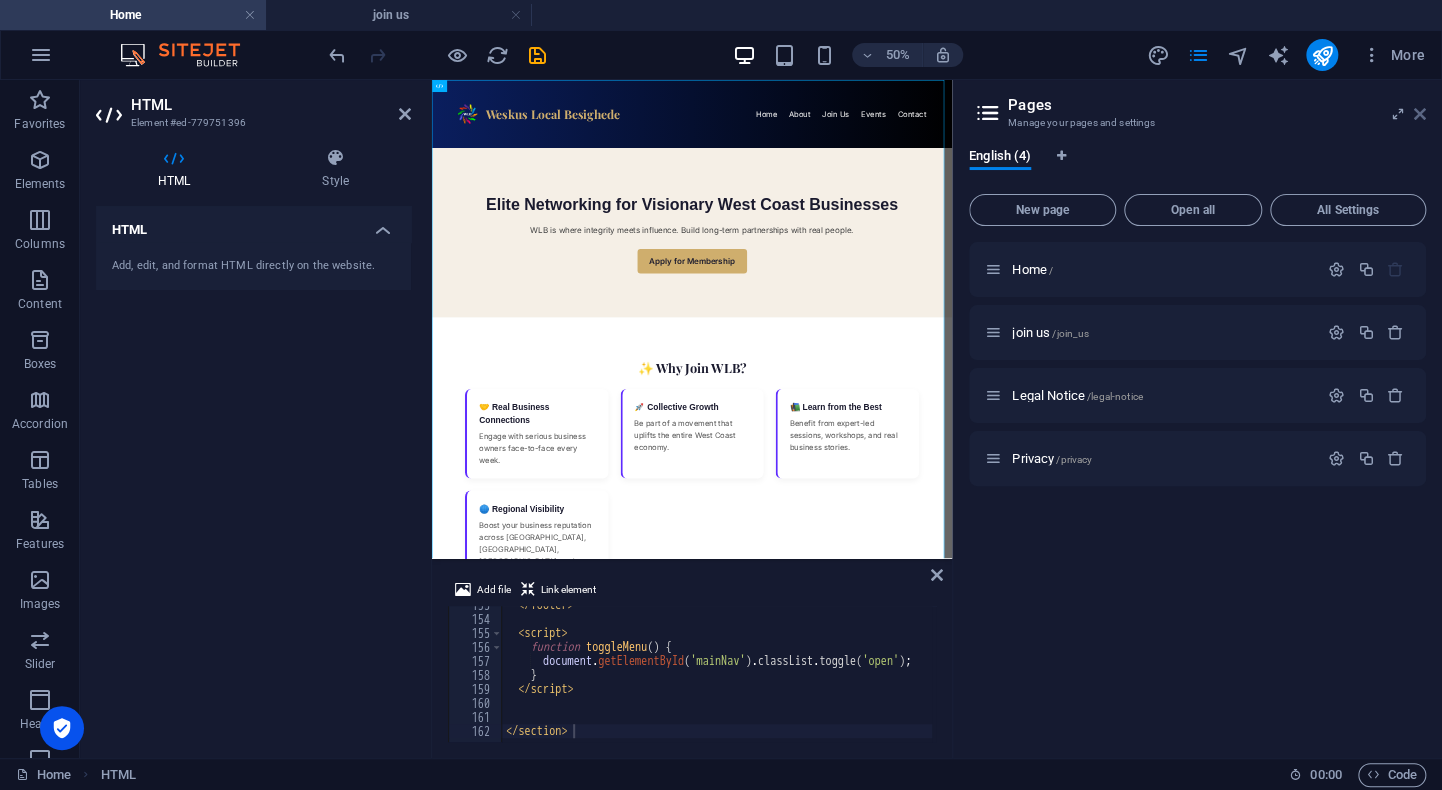 click at bounding box center (1420, 114) 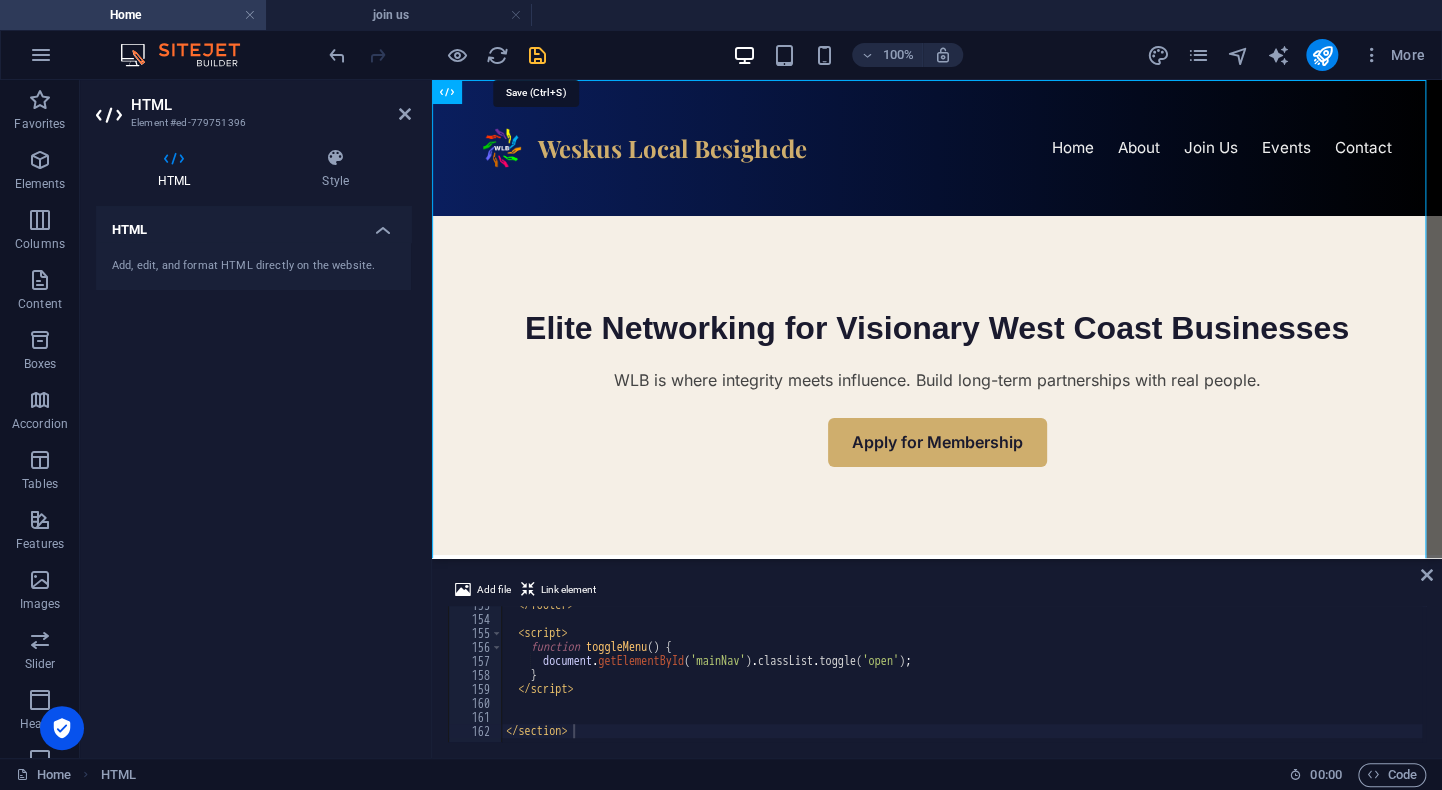 click at bounding box center (537, 55) 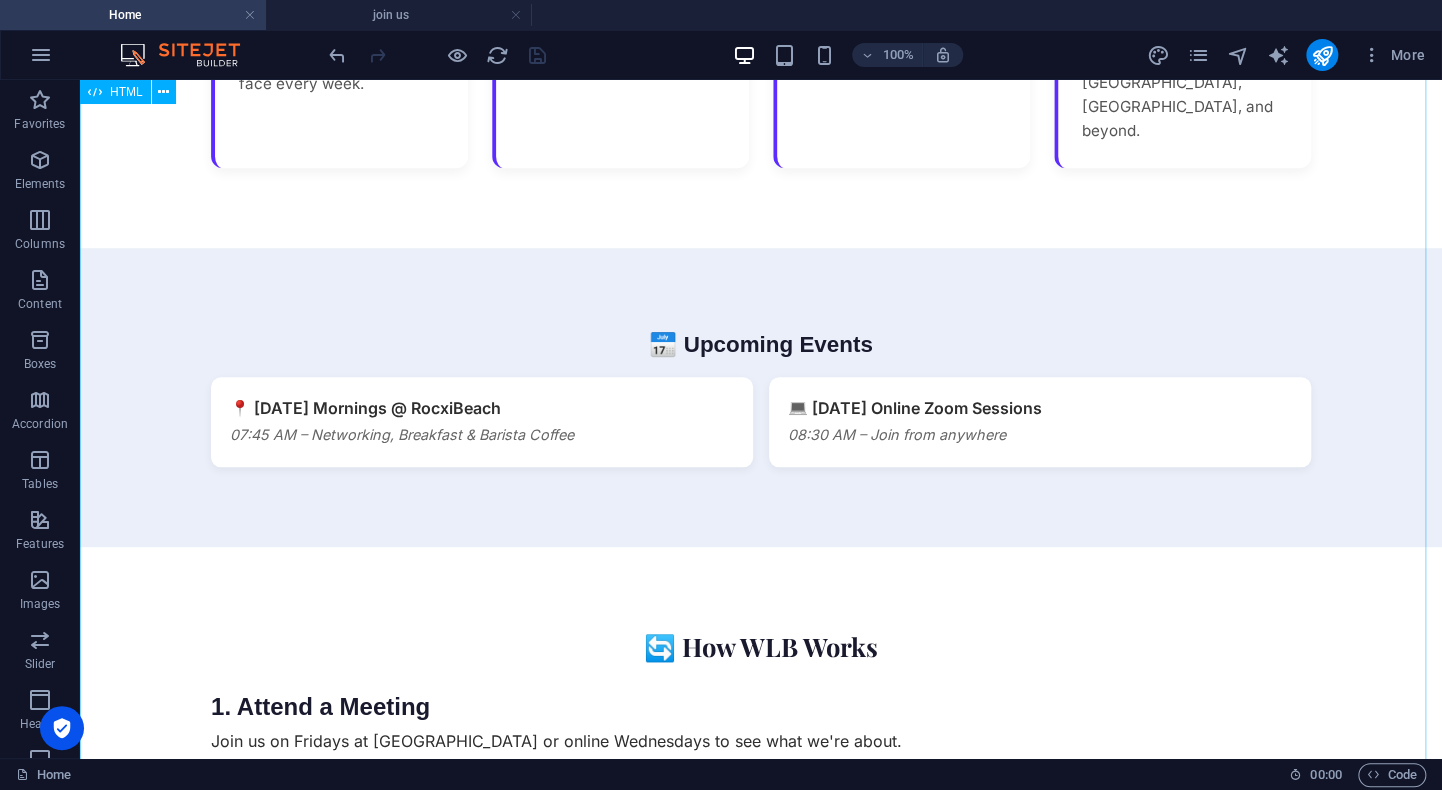 scroll, scrollTop: 556, scrollLeft: 0, axis: vertical 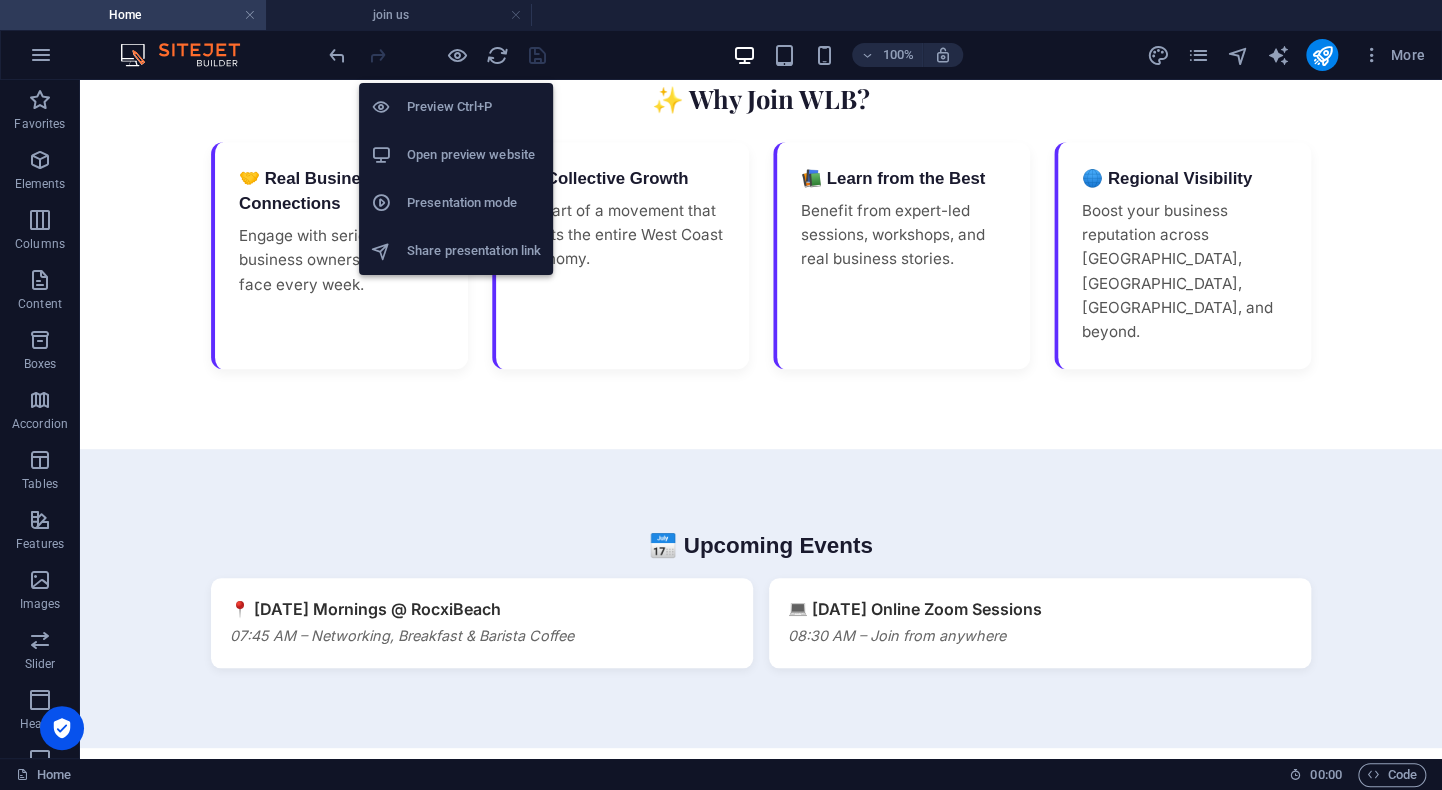 click on "Open preview website" at bounding box center [474, 155] 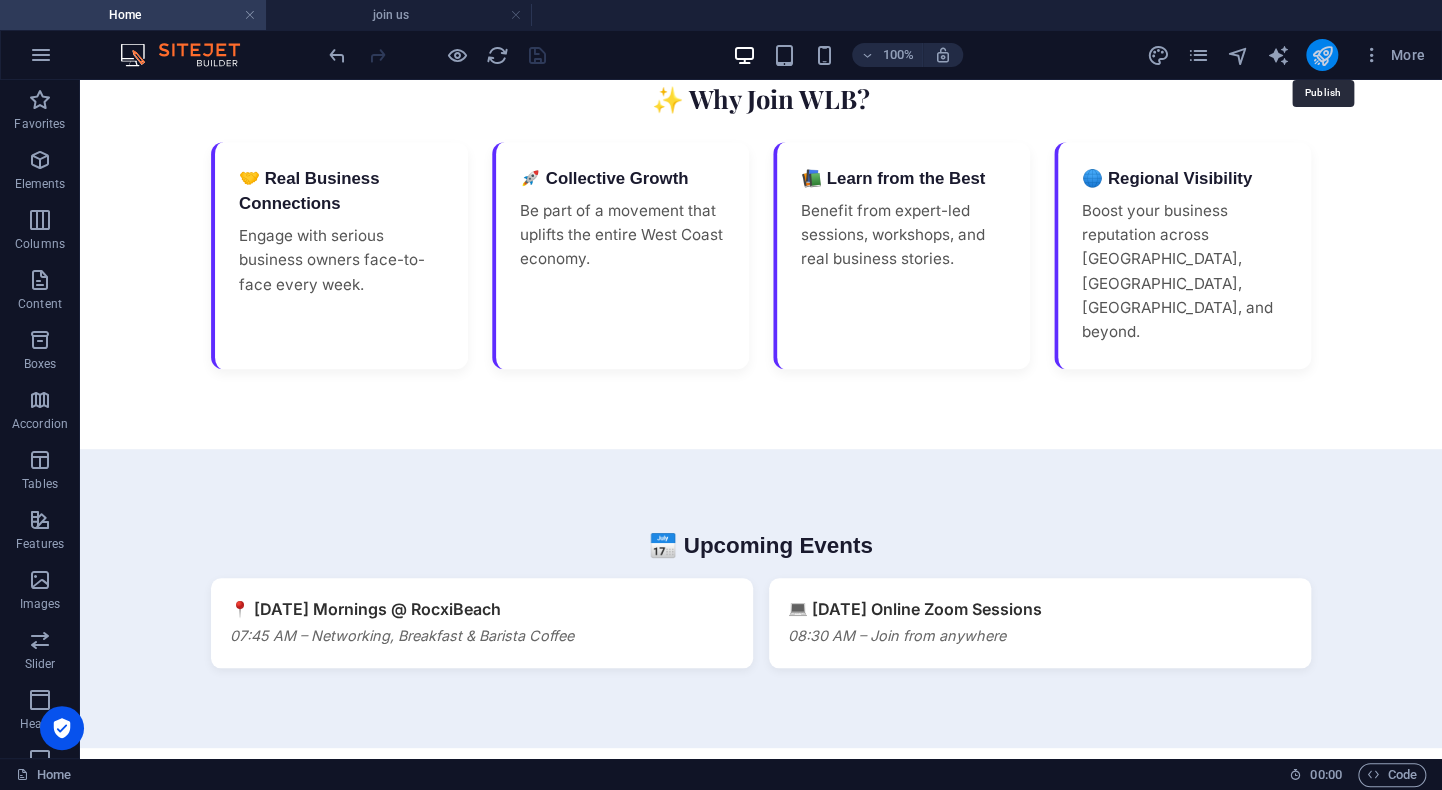 click at bounding box center [1321, 55] 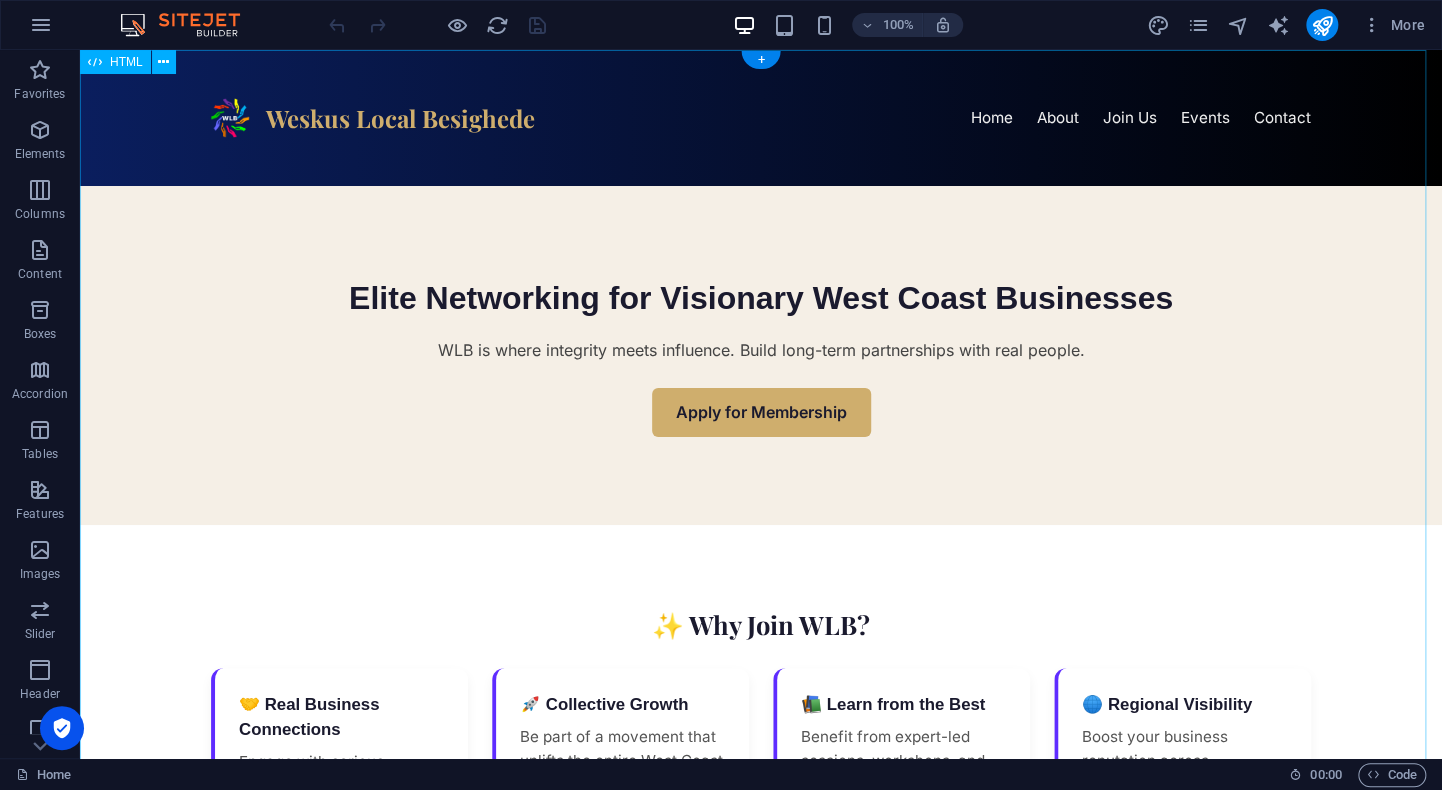 scroll, scrollTop: 0, scrollLeft: 0, axis: both 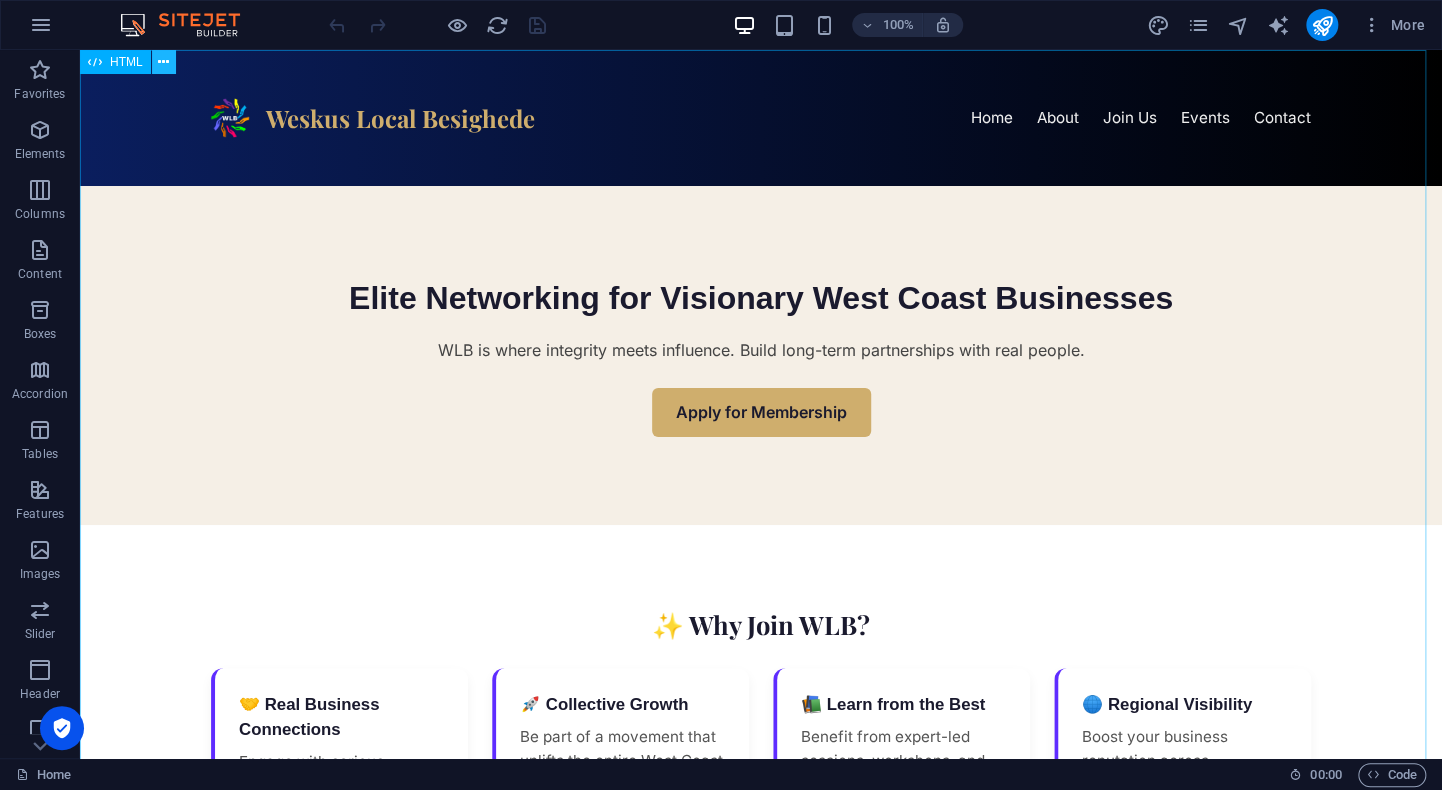 click at bounding box center (163, 62) 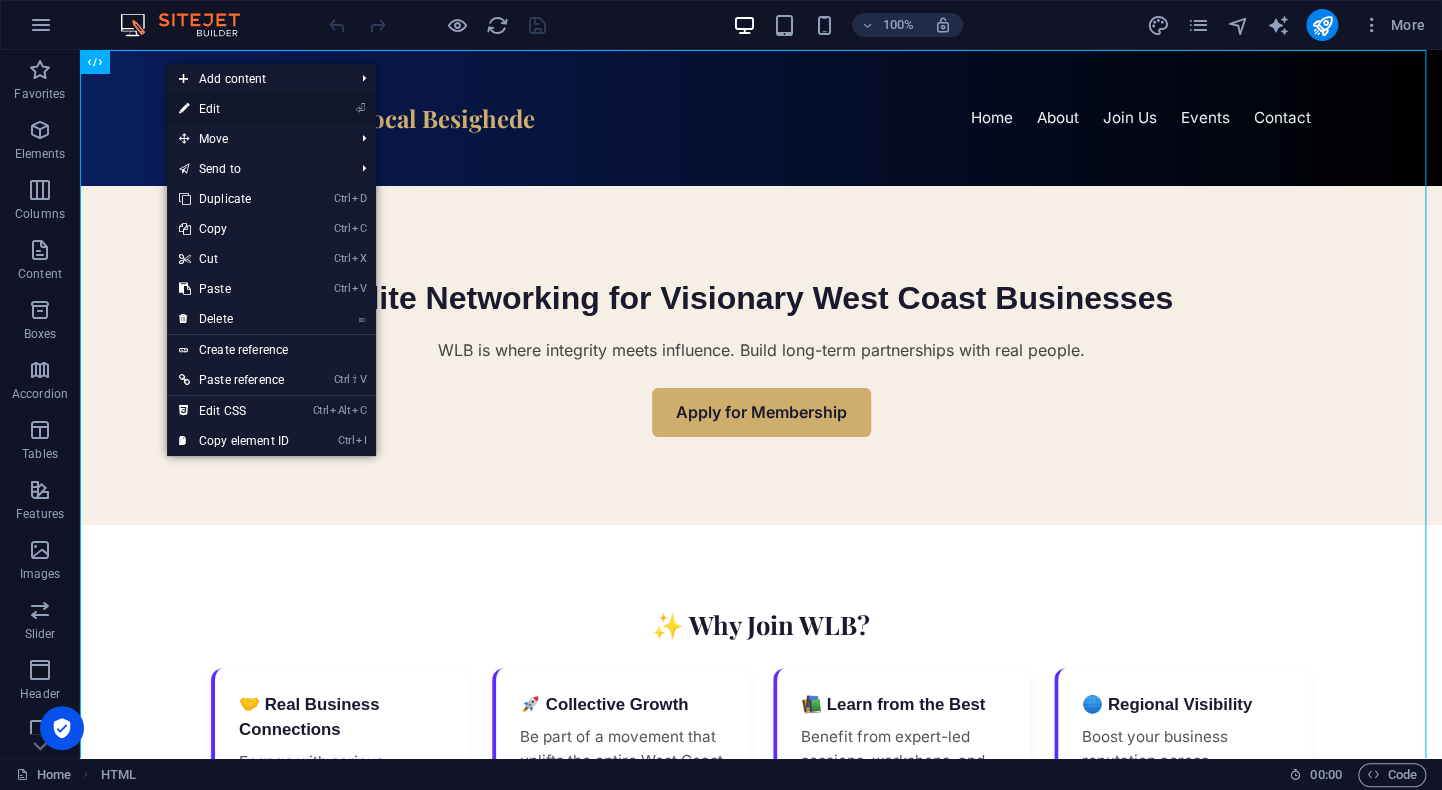 click on "⏎  Edit" at bounding box center [234, 109] 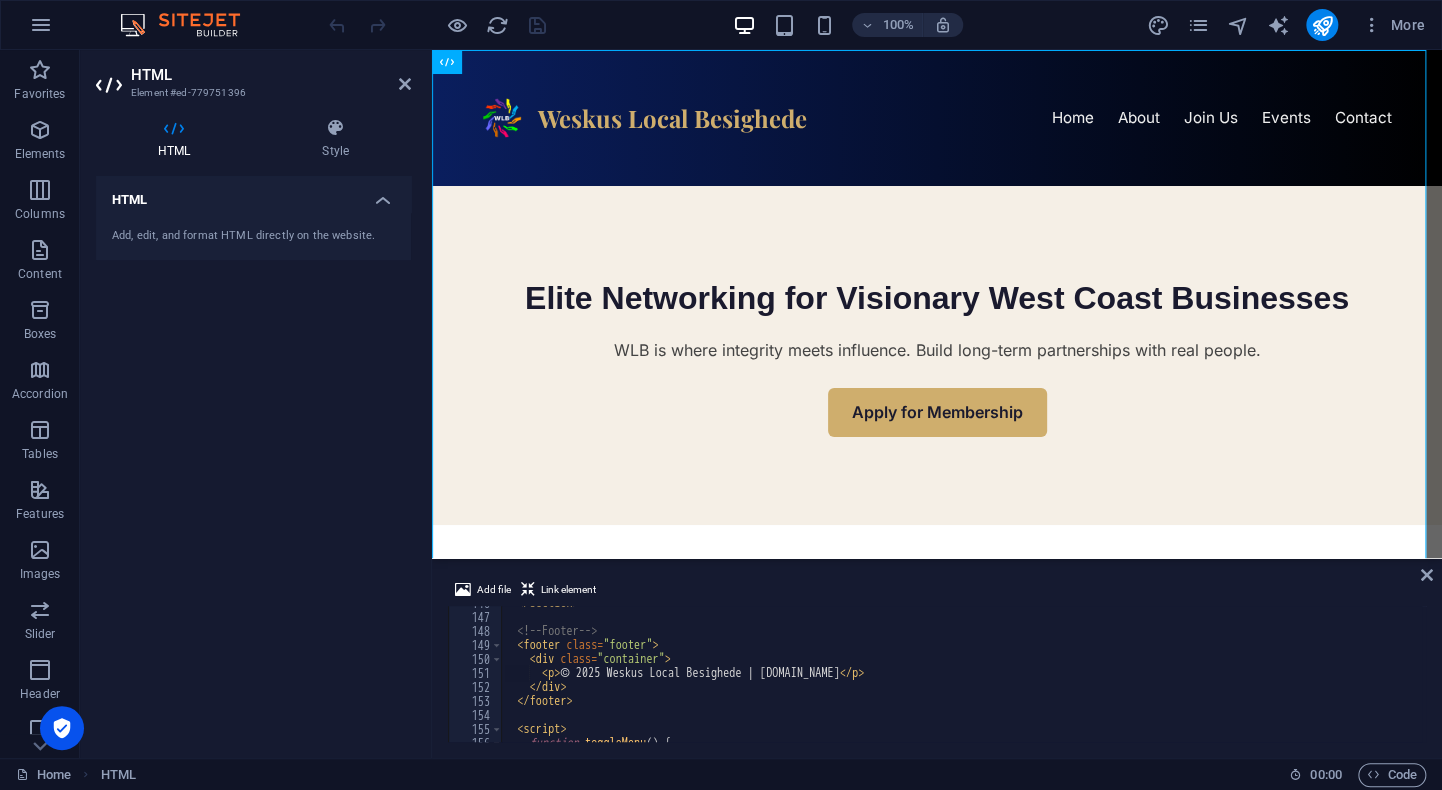 scroll, scrollTop: 2136, scrollLeft: 0, axis: vertical 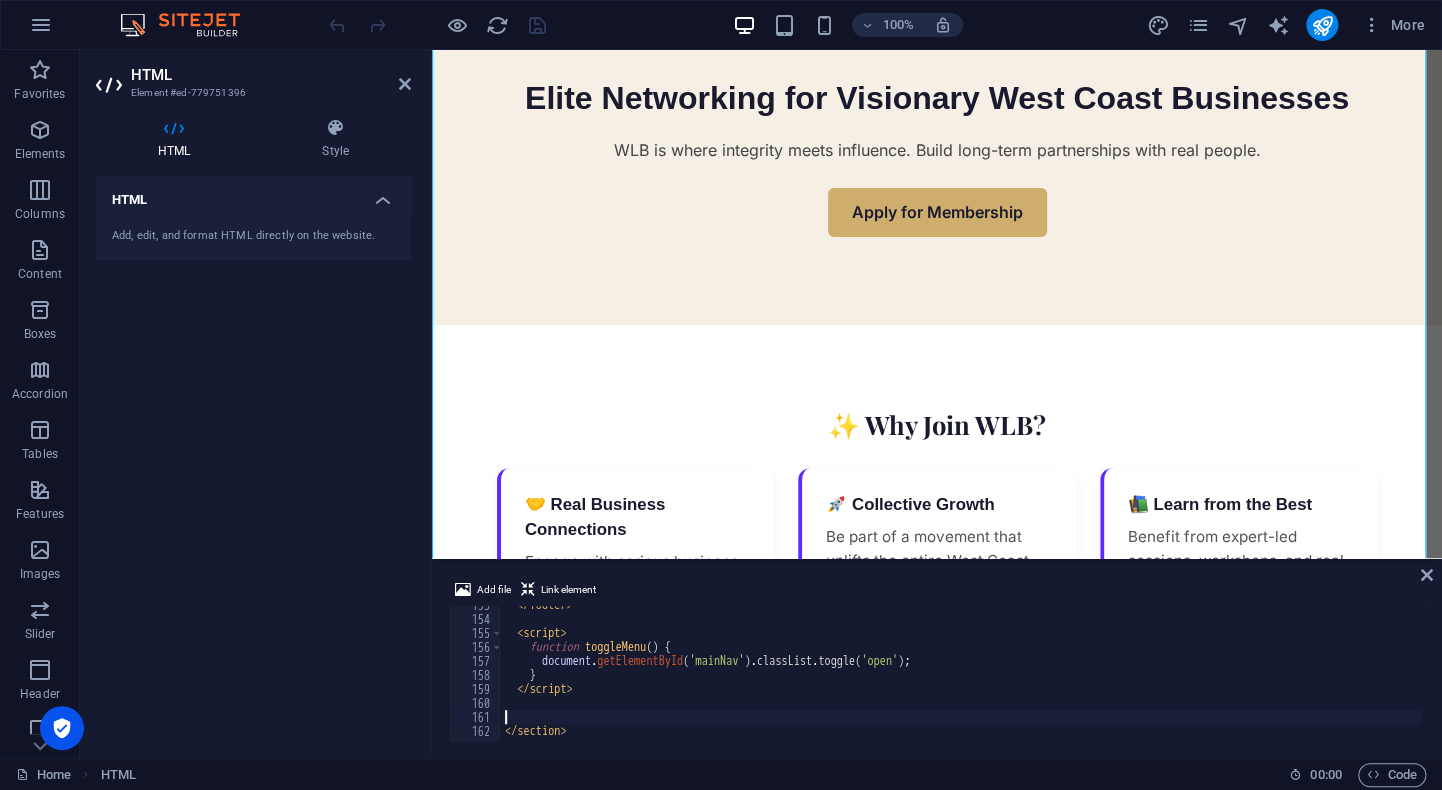 click on "</ footer >    < script >      function   toggleMenu ( )   {         document . getElementById ( 'mainNav' ) . classList . toggle ( 'open' ) ;      }    </ script > </ section >" at bounding box center (1010, 678) 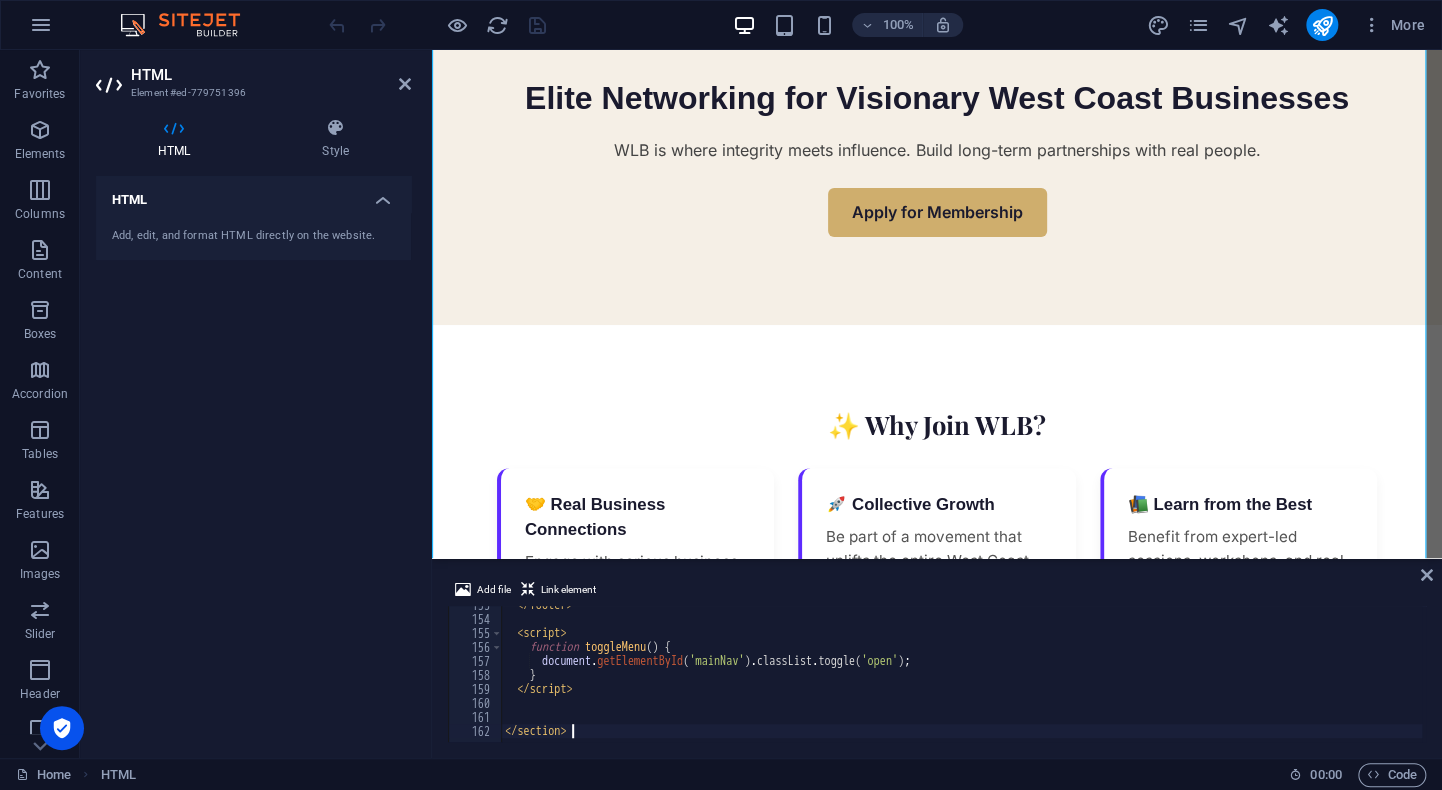 click on "</ footer >    < script >      function   toggleMenu ( )   {         document . getElementById ( 'mainNav' ) . classList . toggle ( 'open' ) ;      }    </ script > </ section >" at bounding box center [1010, 678] 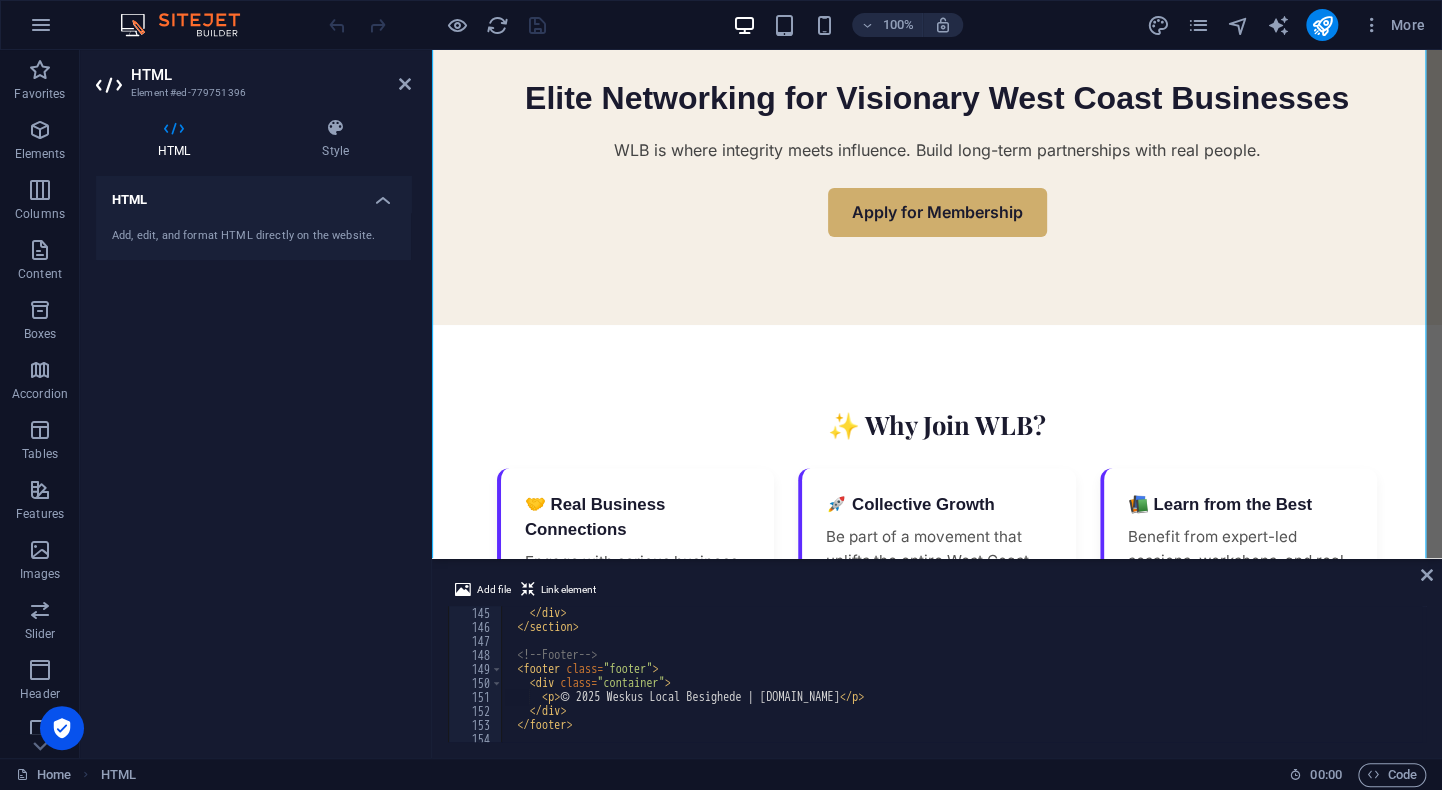 scroll, scrollTop: 2136, scrollLeft: 0, axis: vertical 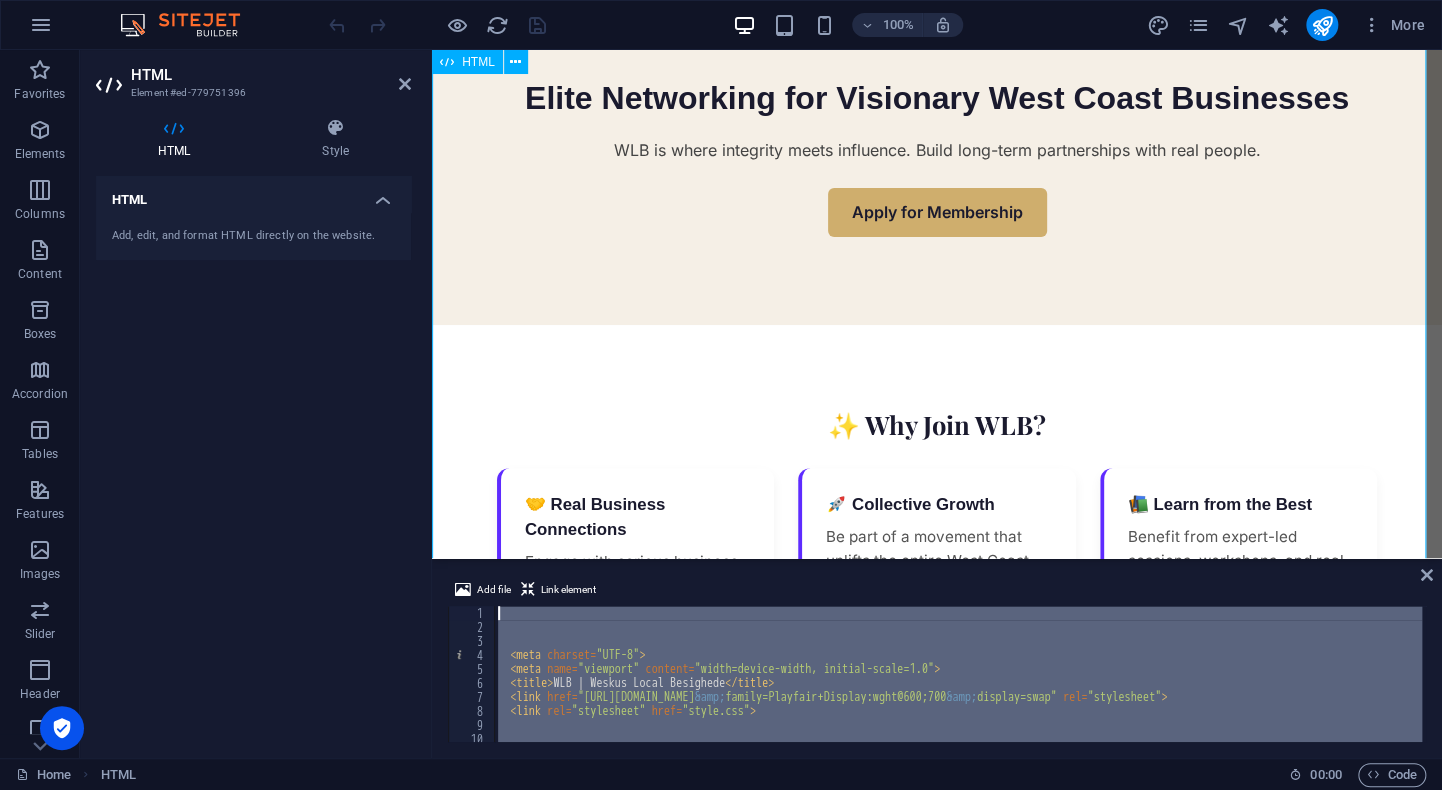 drag, startPoint x: 1017, startPoint y: 777, endPoint x: 506, endPoint y: 512, distance: 575.6266 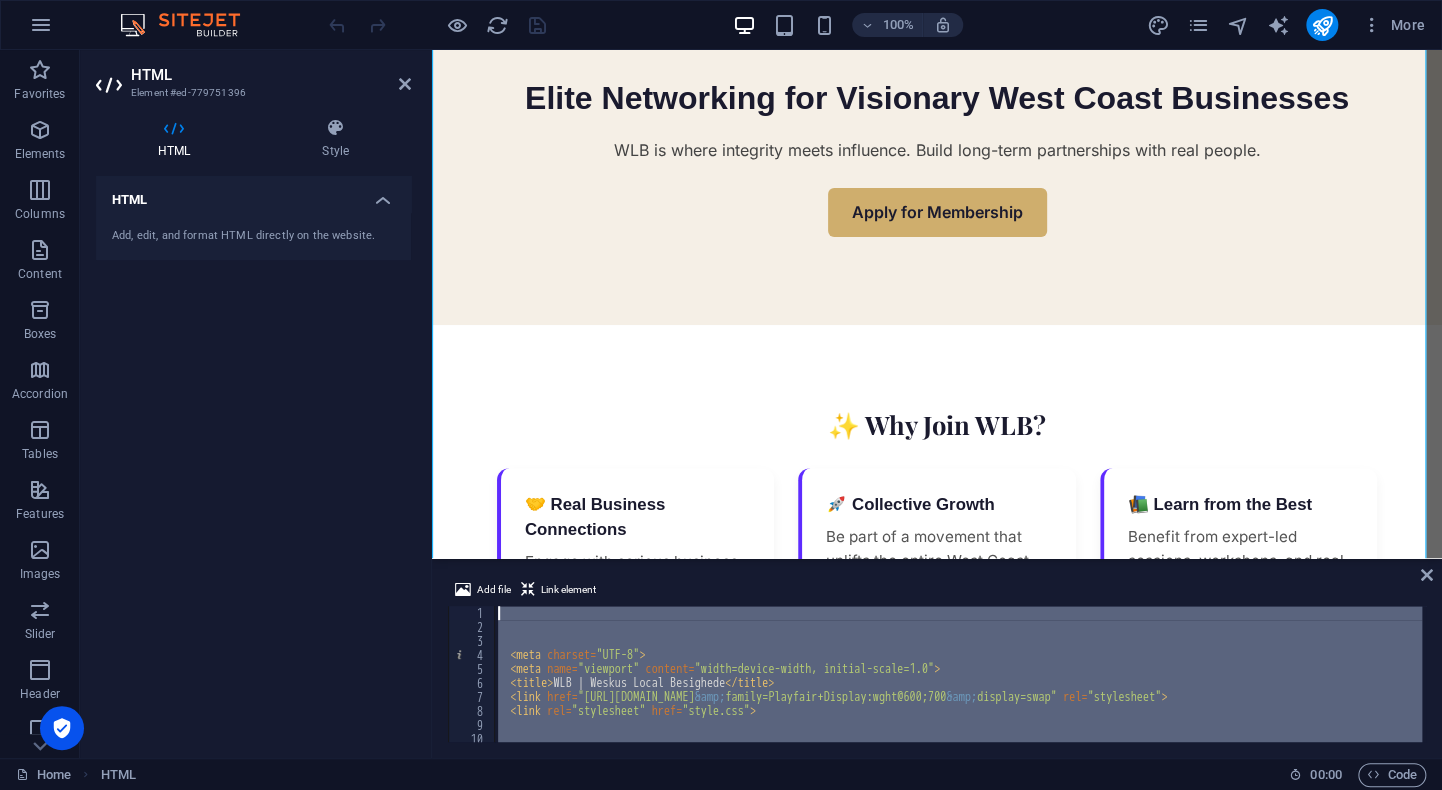 paste on "</section>" 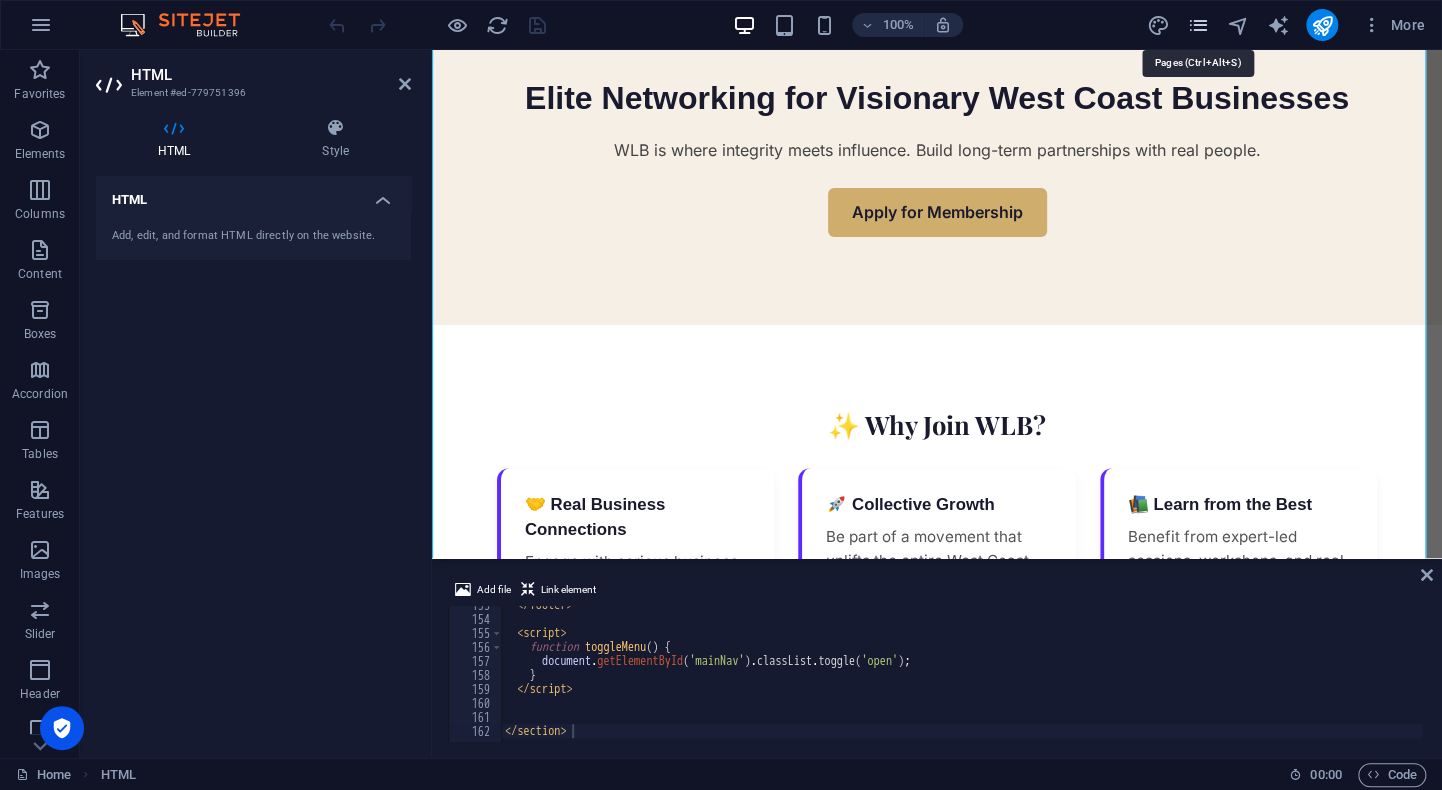 click at bounding box center [1197, 25] 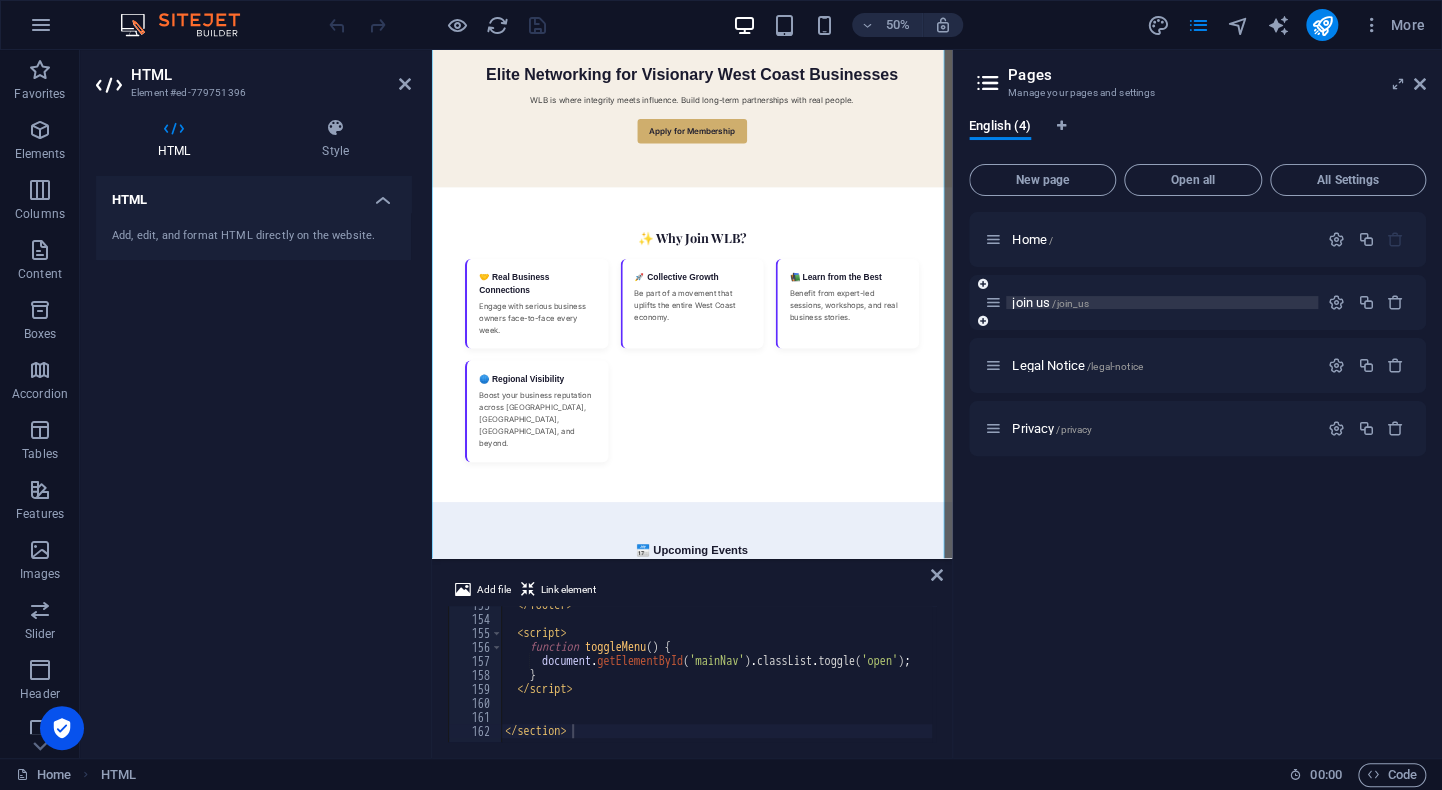 click on "join us /join_us" at bounding box center (1050, 302) 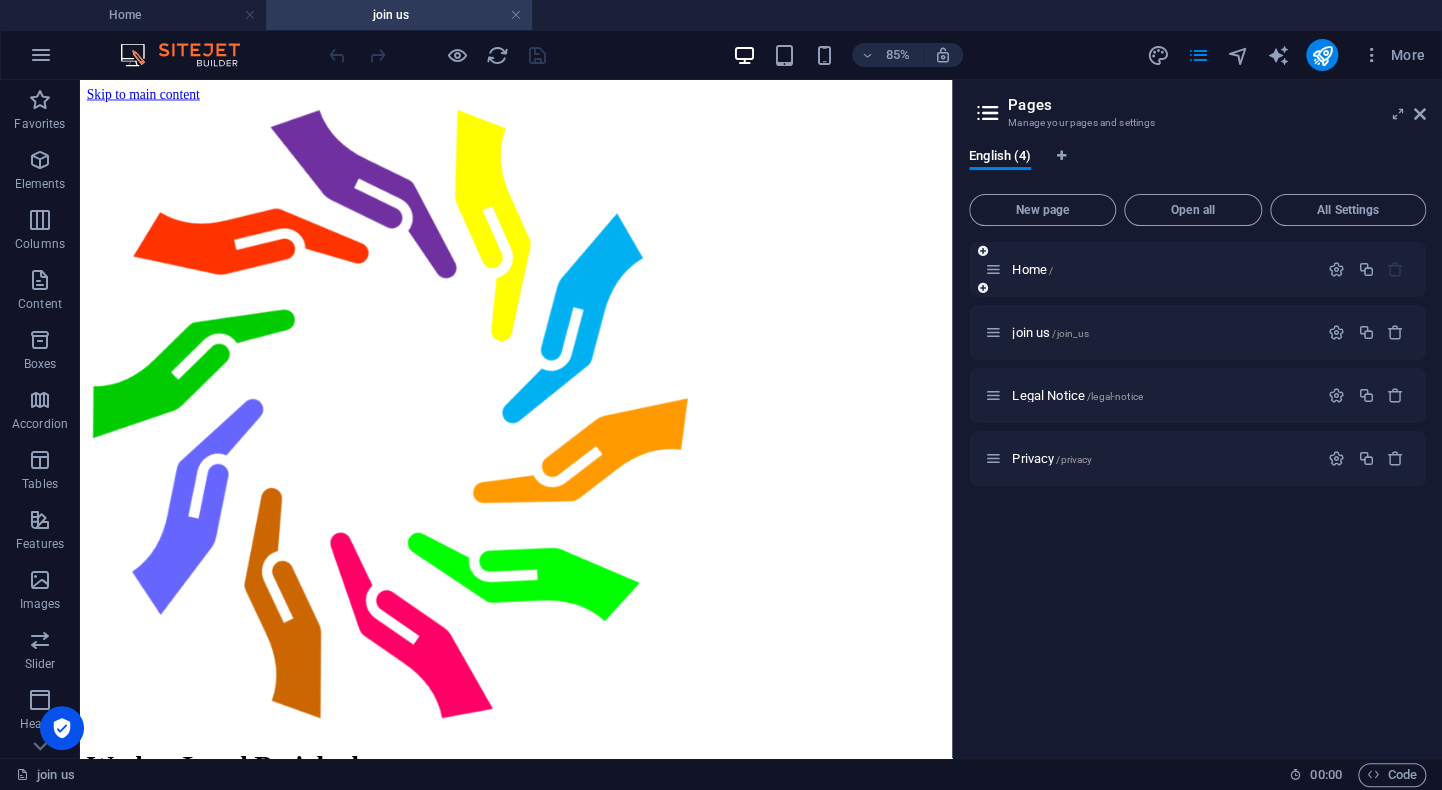 scroll, scrollTop: 0, scrollLeft: 0, axis: both 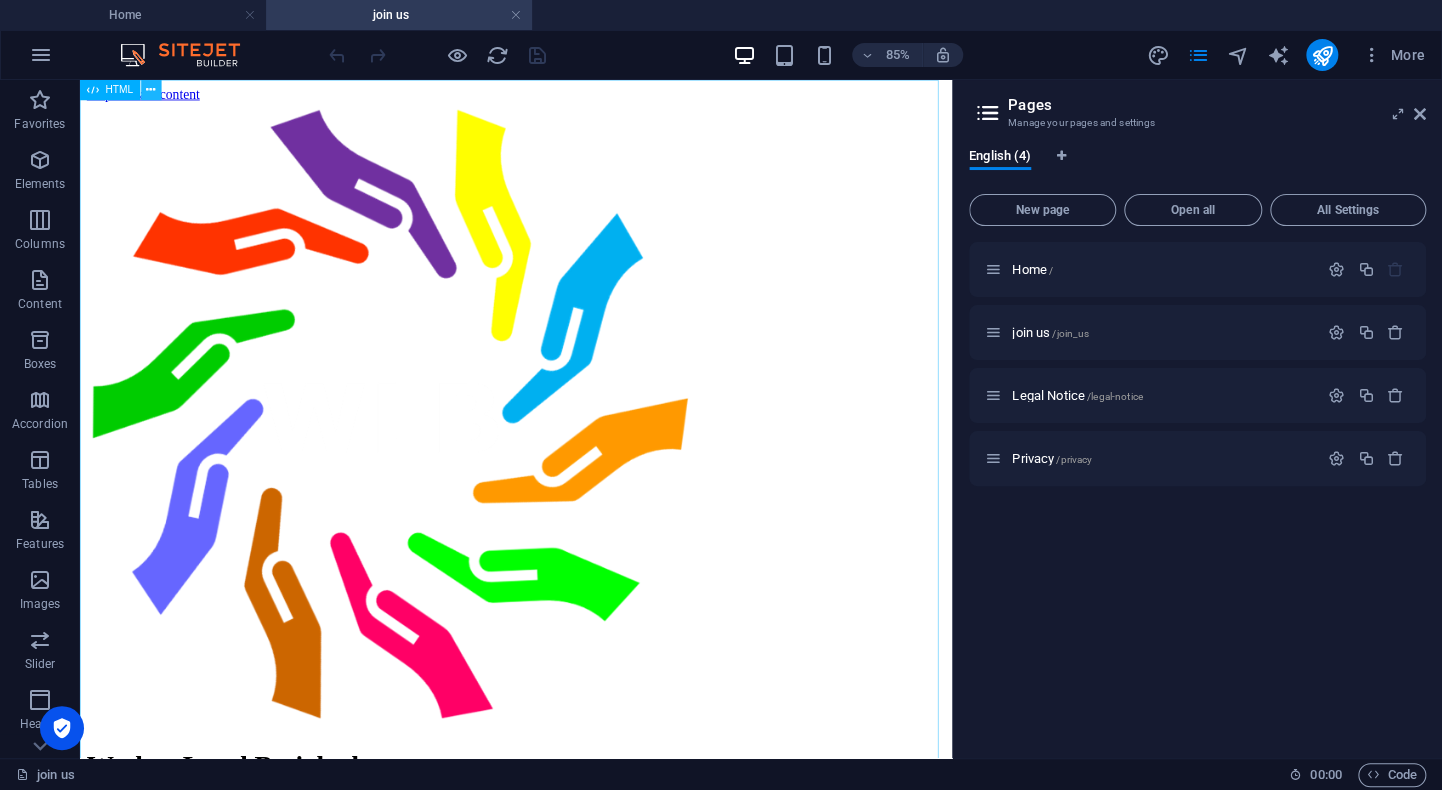 click at bounding box center (150, 90) 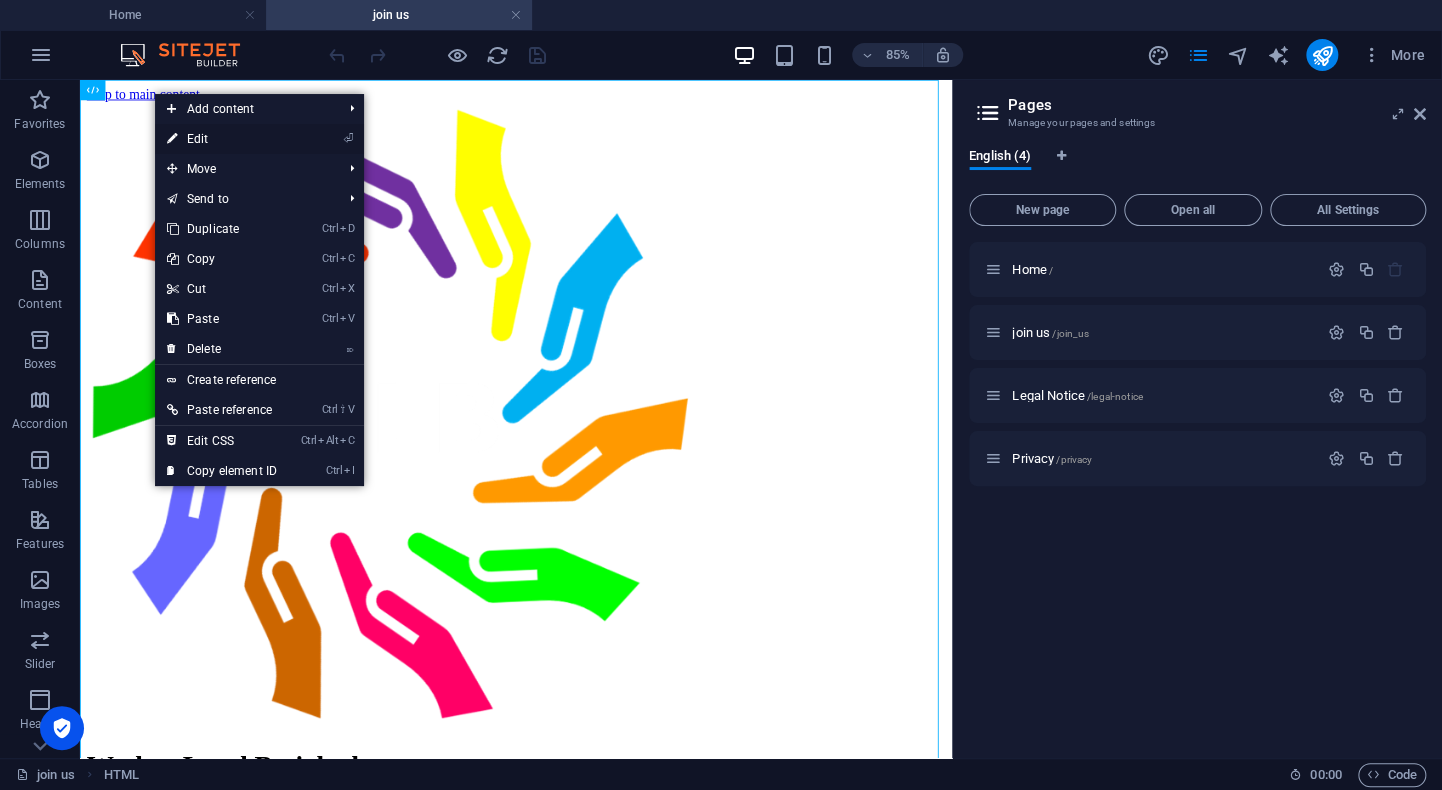 click on "⏎  Edit" at bounding box center [222, 139] 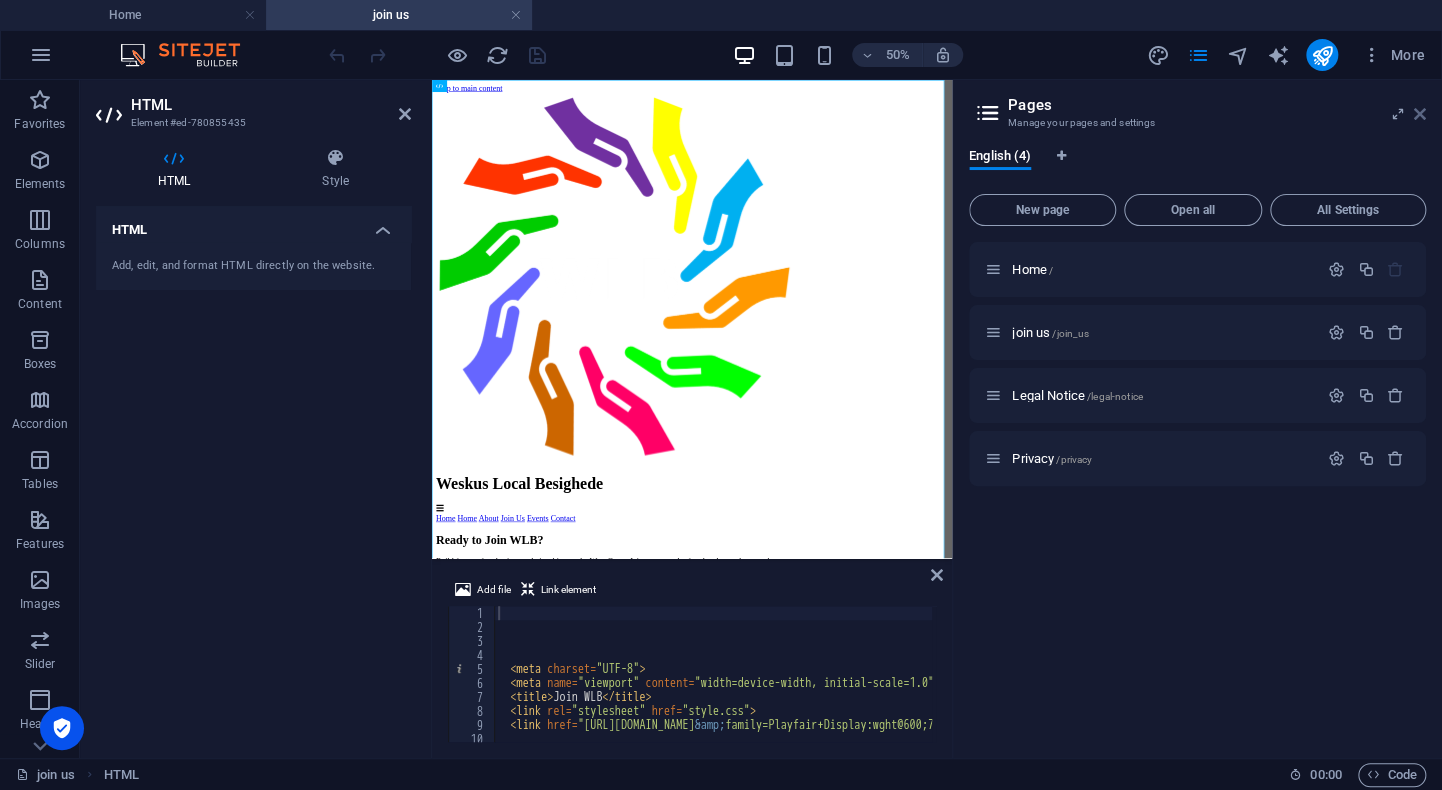 click at bounding box center [1420, 114] 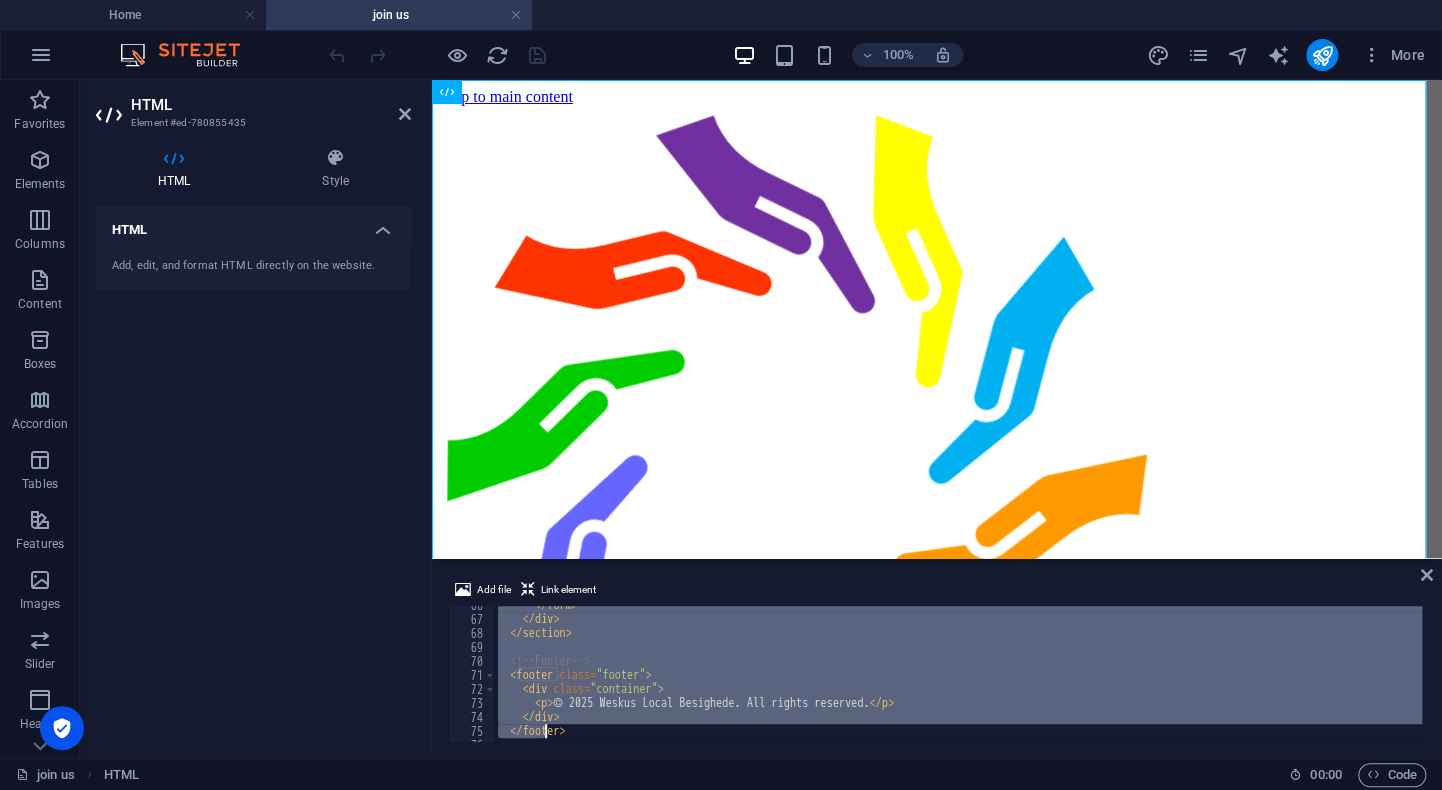 scroll, scrollTop: 1044, scrollLeft: 0, axis: vertical 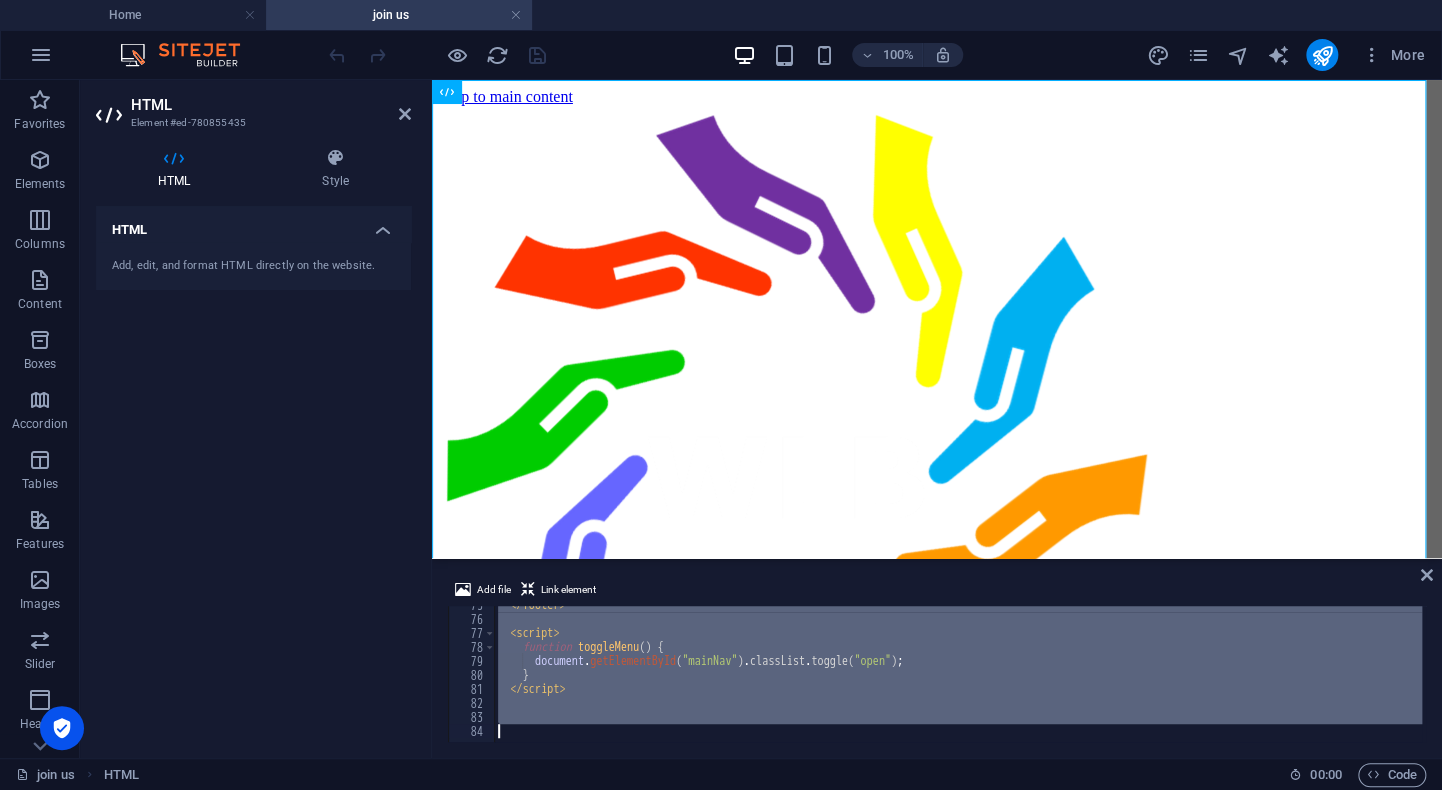 drag, startPoint x: 515, startPoint y: 614, endPoint x: 561, endPoint y: 754, distance: 147.3635 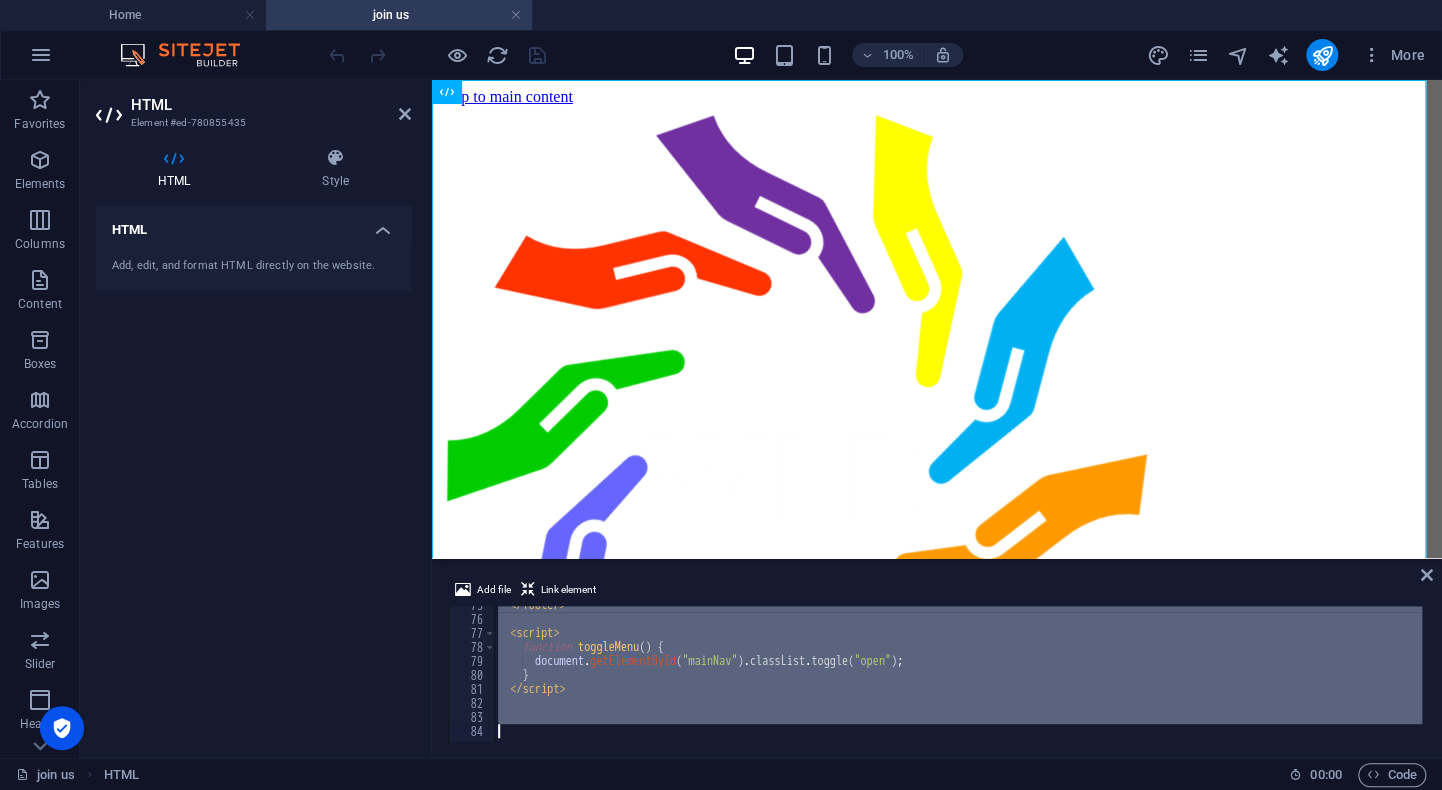 paste 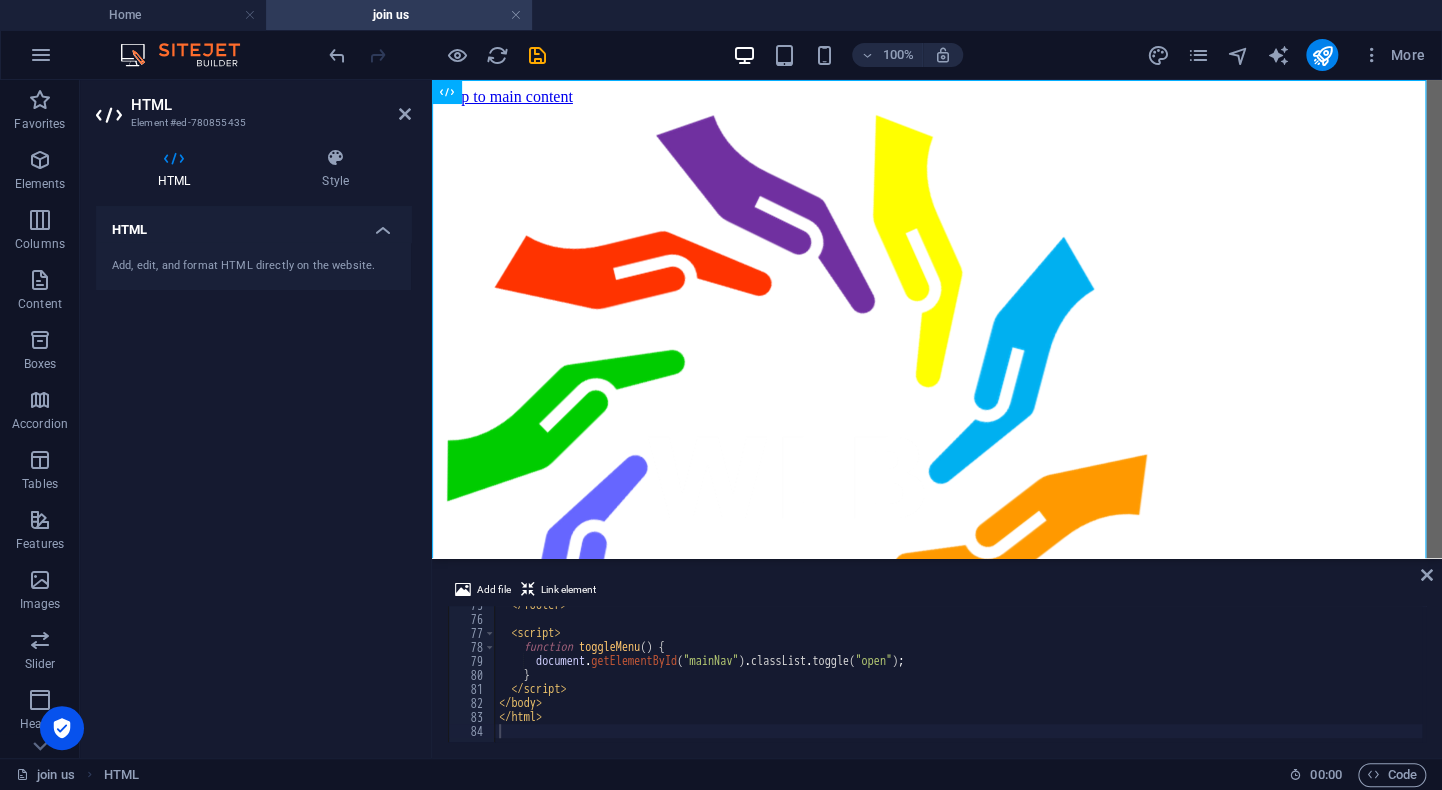 click on "100% More" at bounding box center [879, 55] 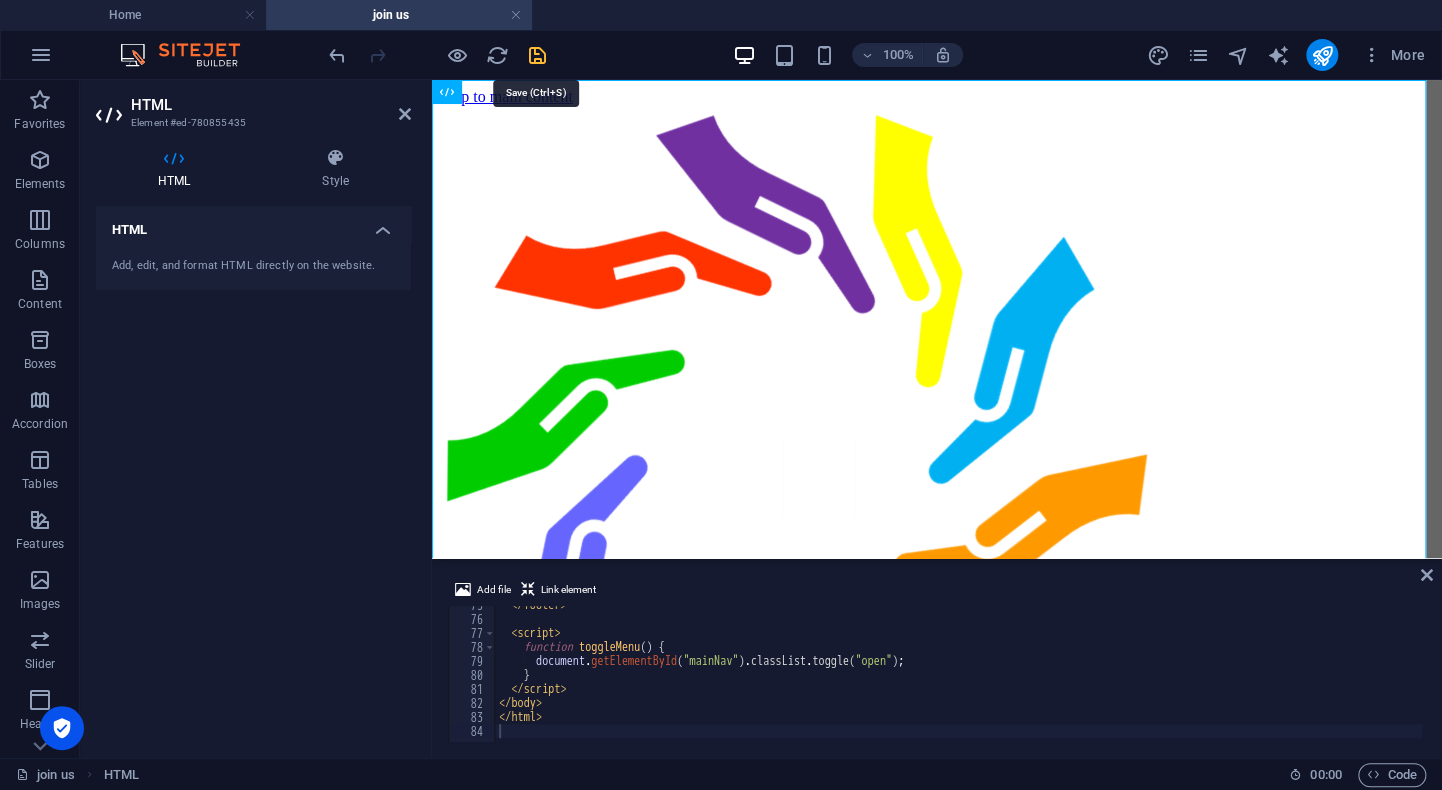 click at bounding box center (537, 55) 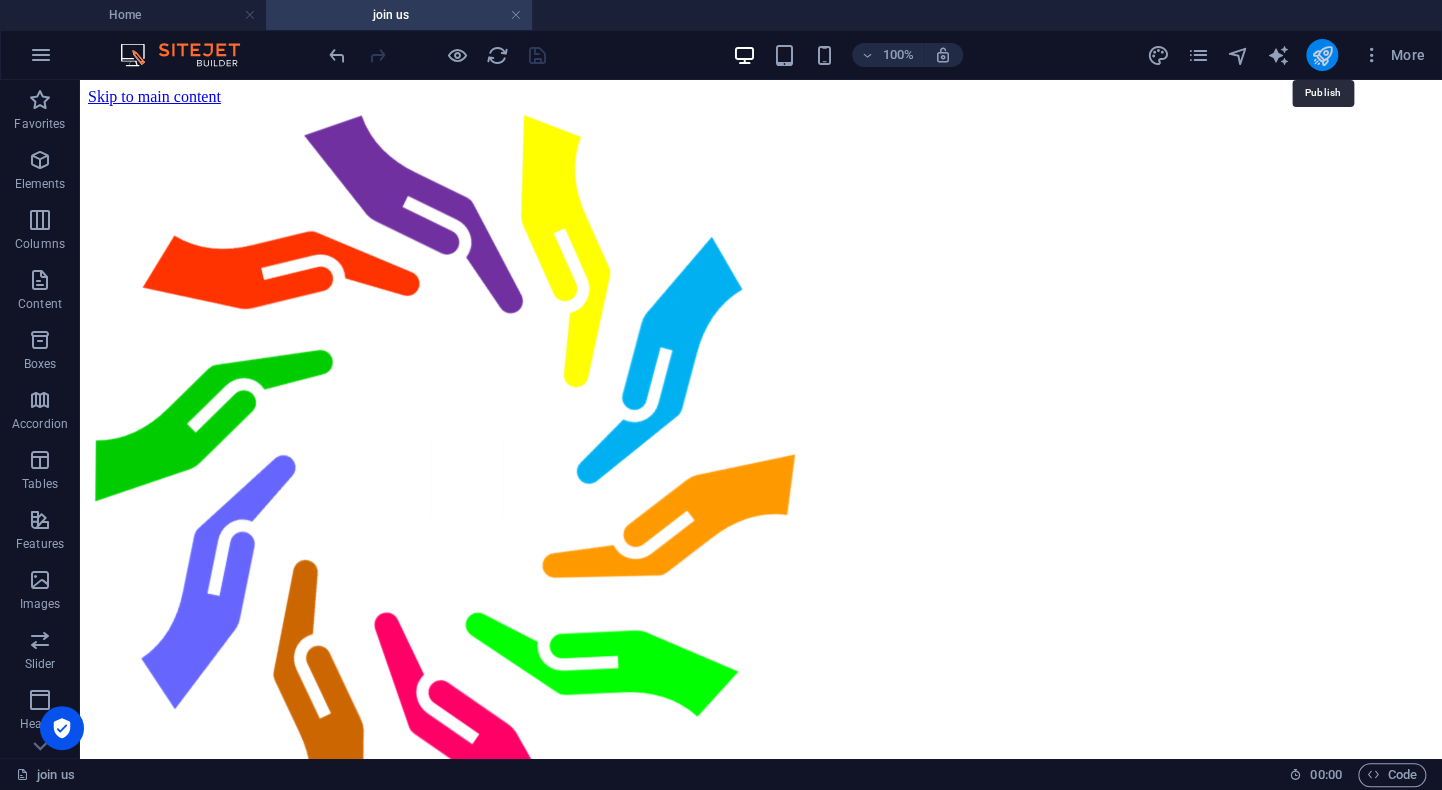 click at bounding box center (1321, 55) 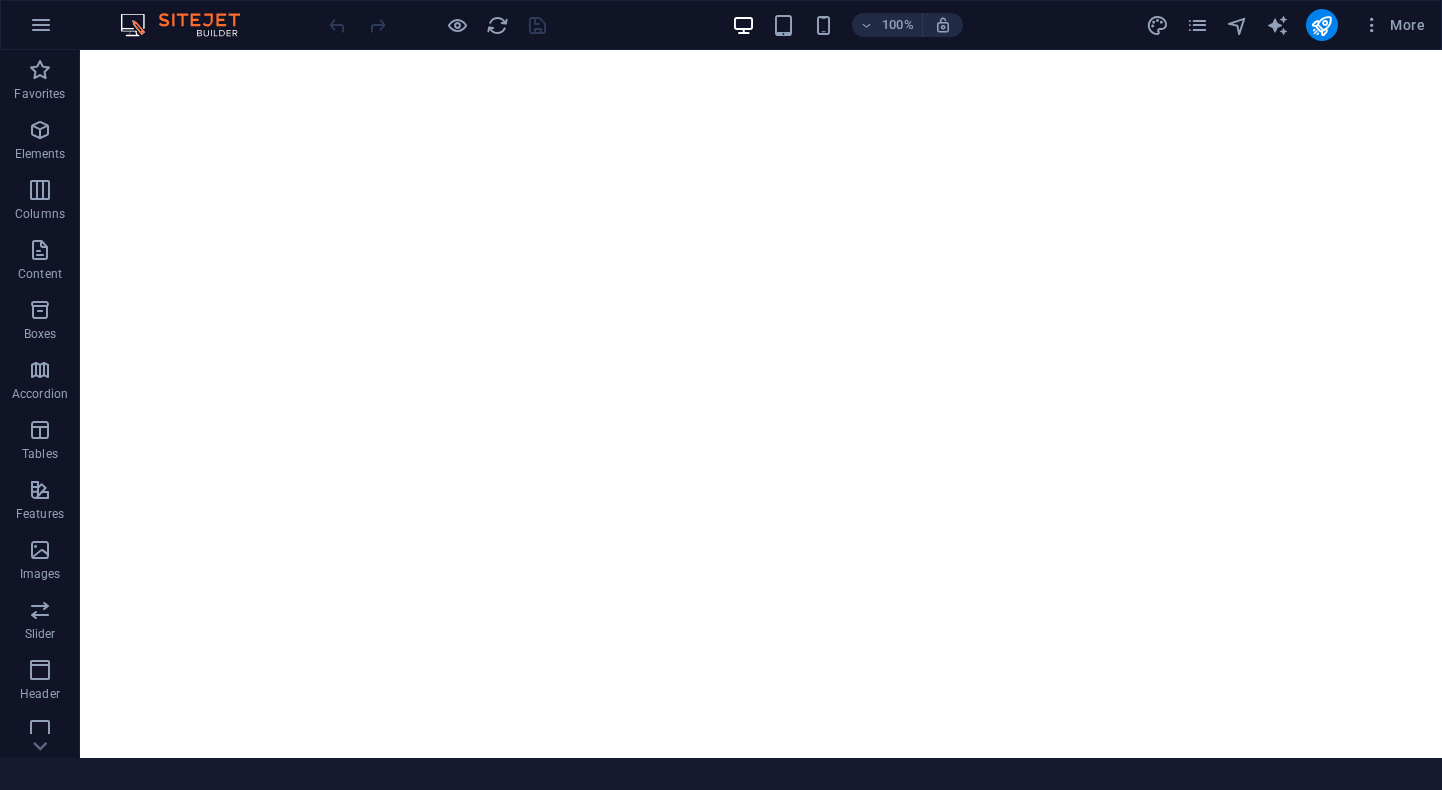 scroll, scrollTop: 0, scrollLeft: 0, axis: both 